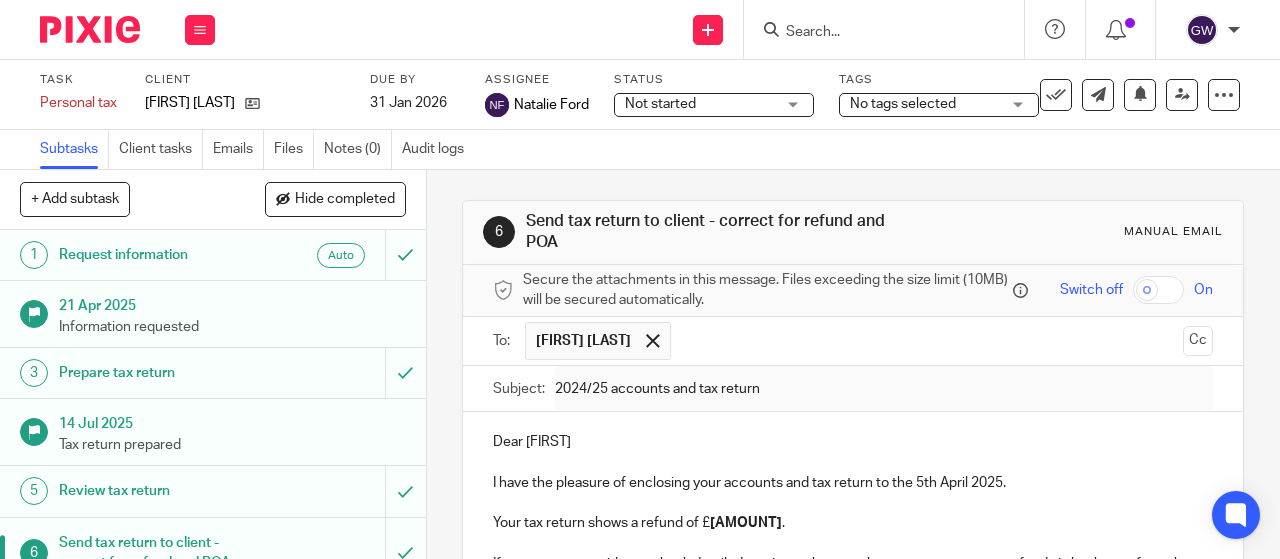 scroll, scrollTop: 0, scrollLeft: 0, axis: both 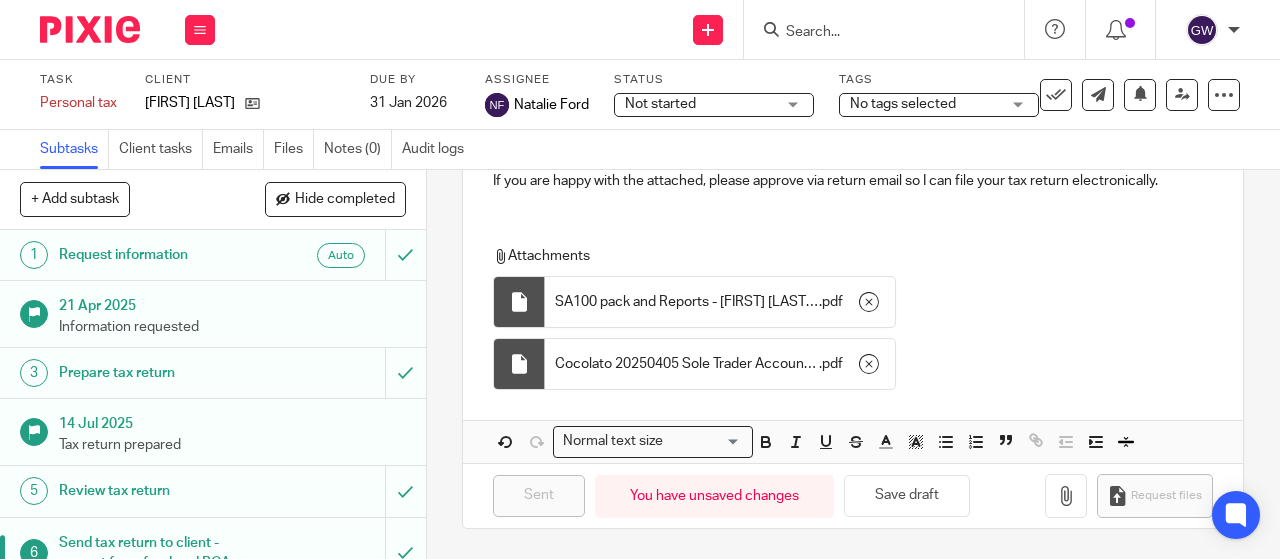 click at bounding box center [874, 33] 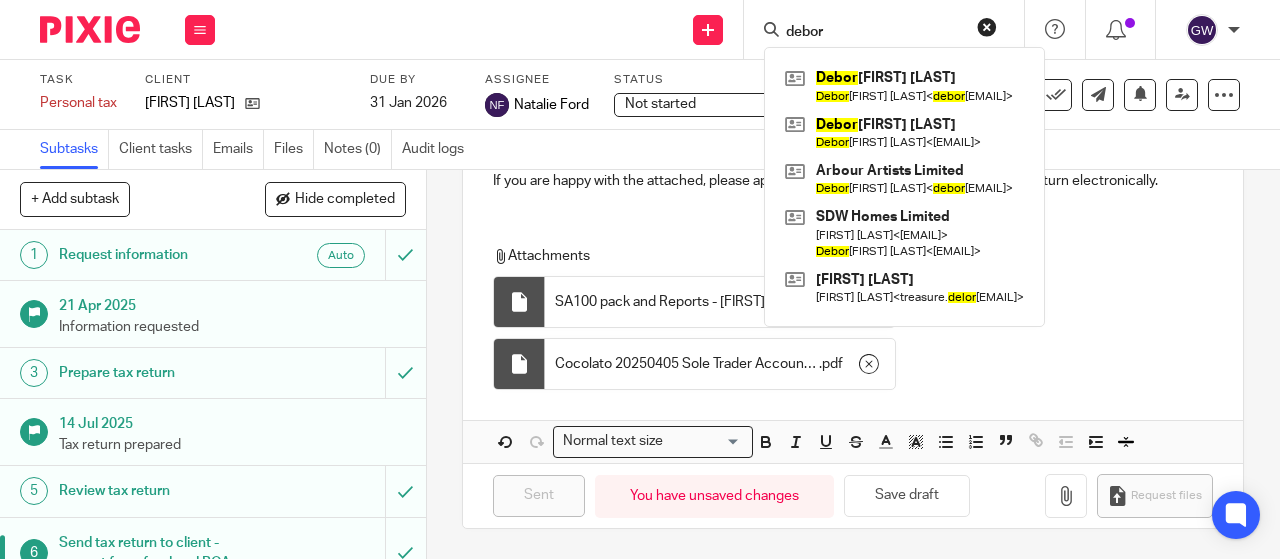 type on "debor" 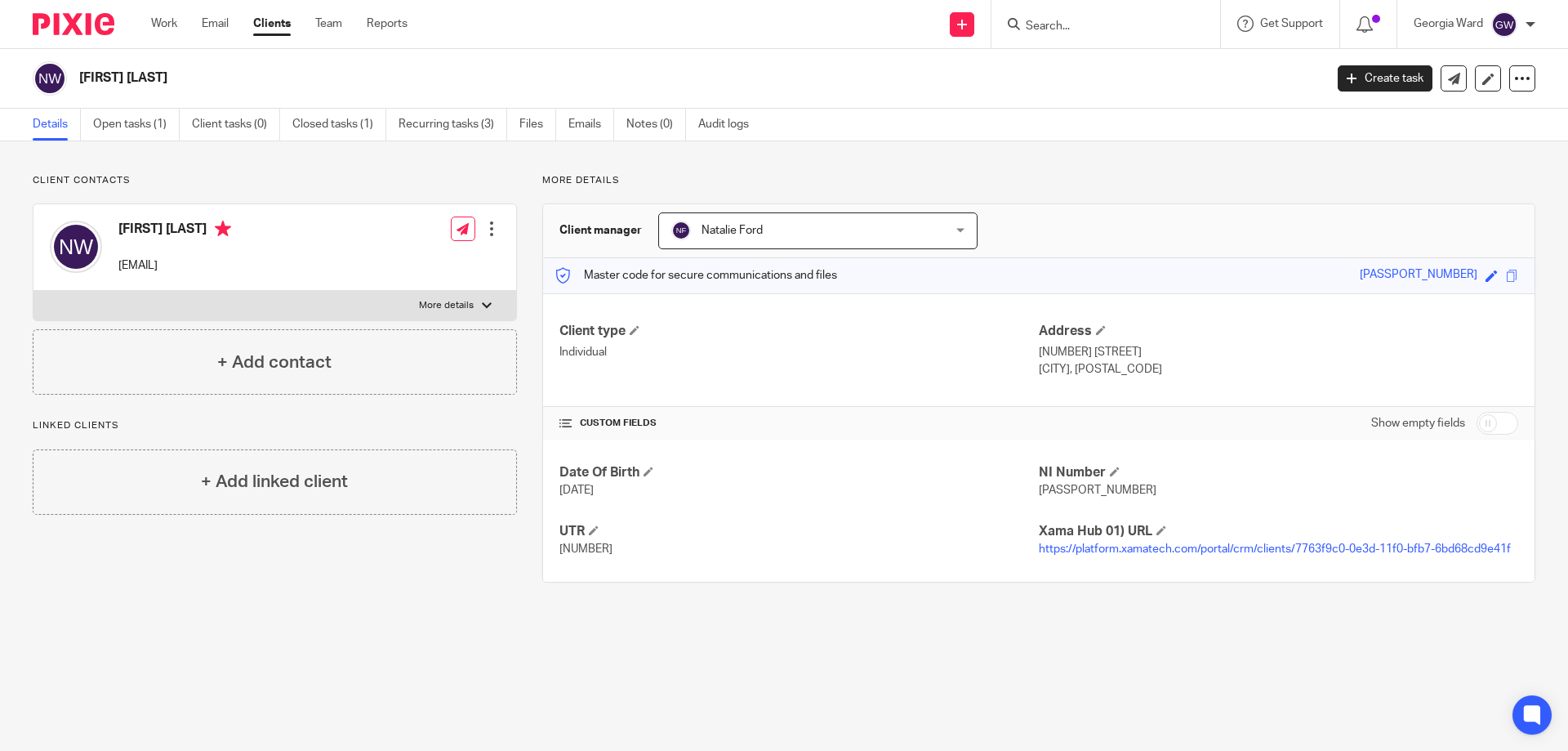 scroll, scrollTop: 0, scrollLeft: 0, axis: both 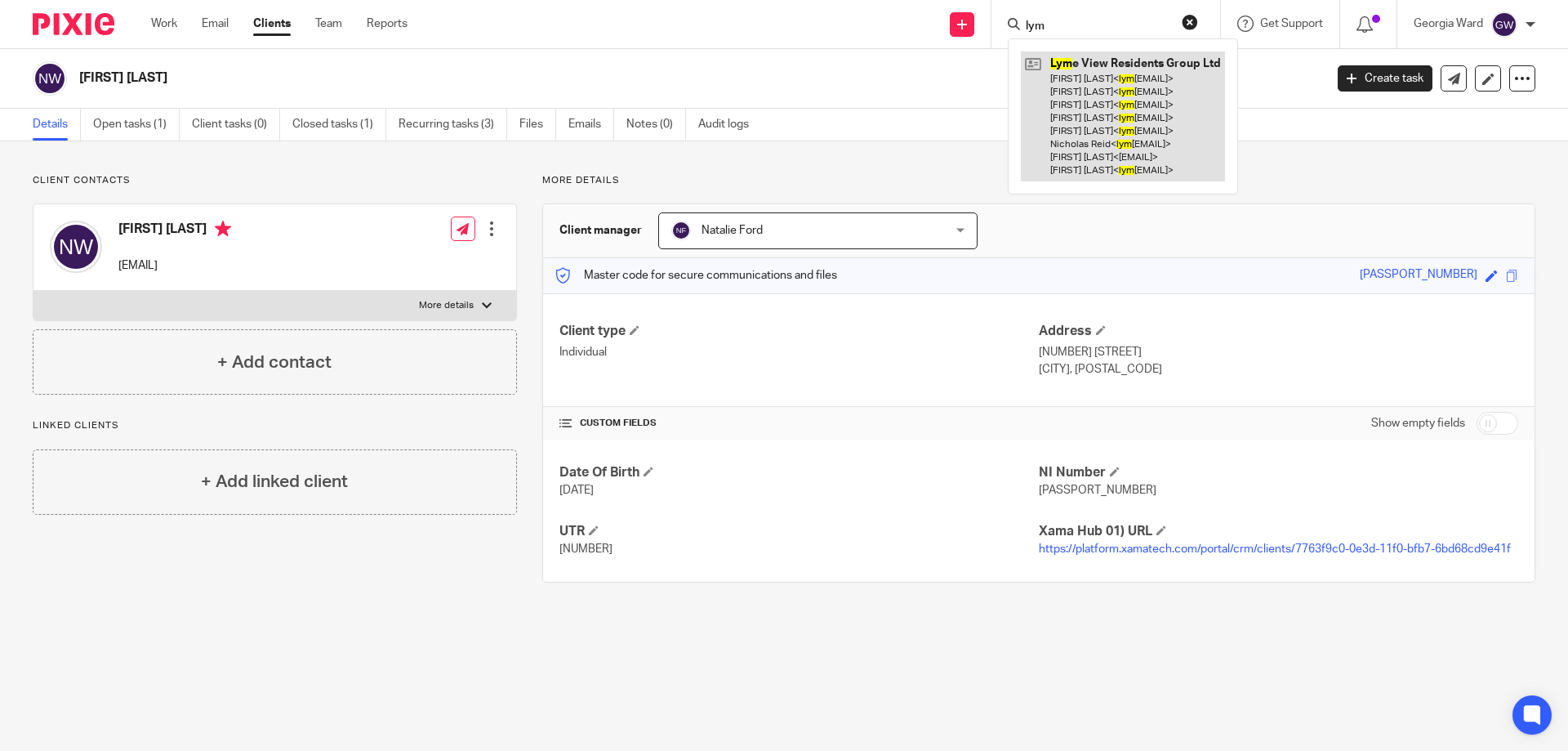 type on "lym" 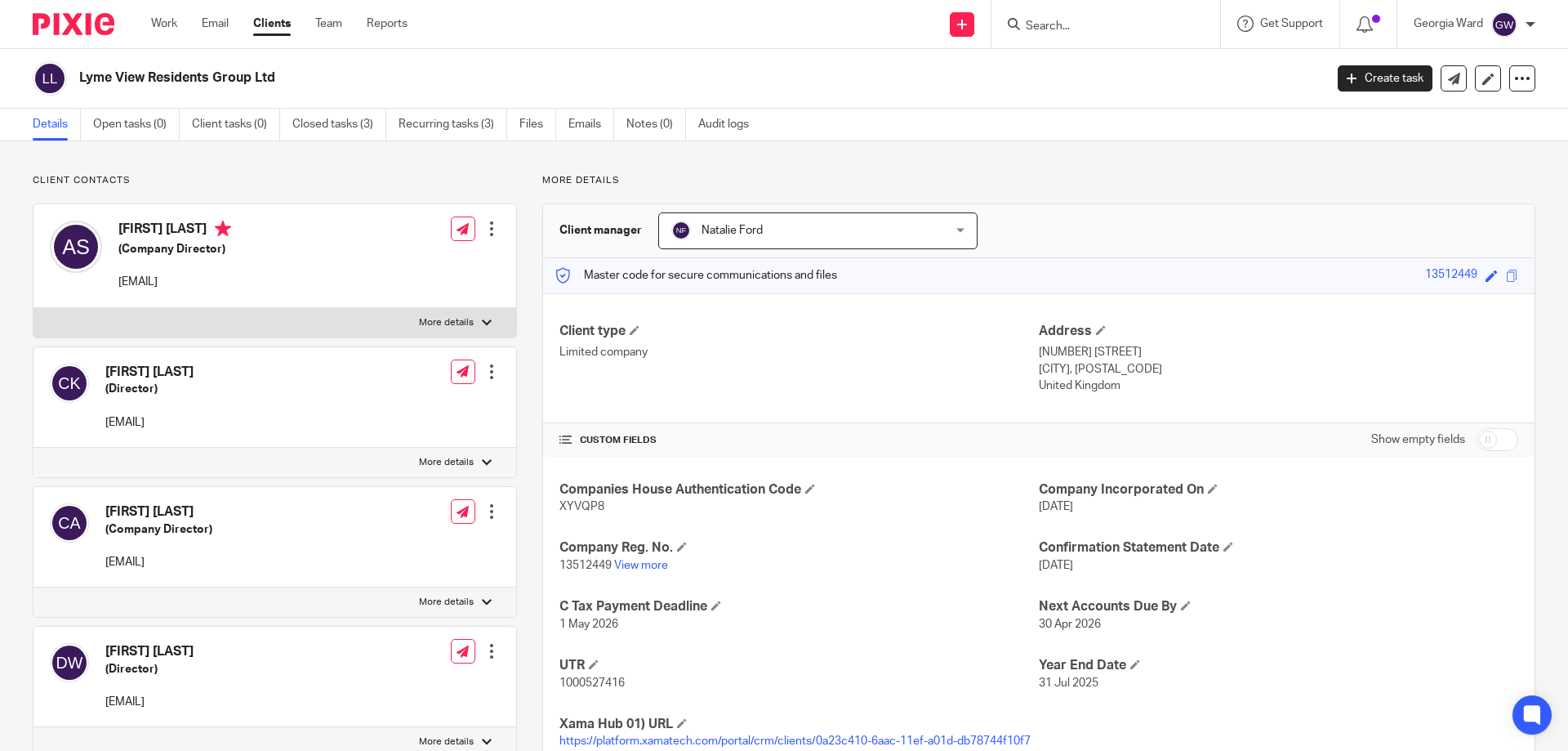 scroll, scrollTop: 0, scrollLeft: 0, axis: both 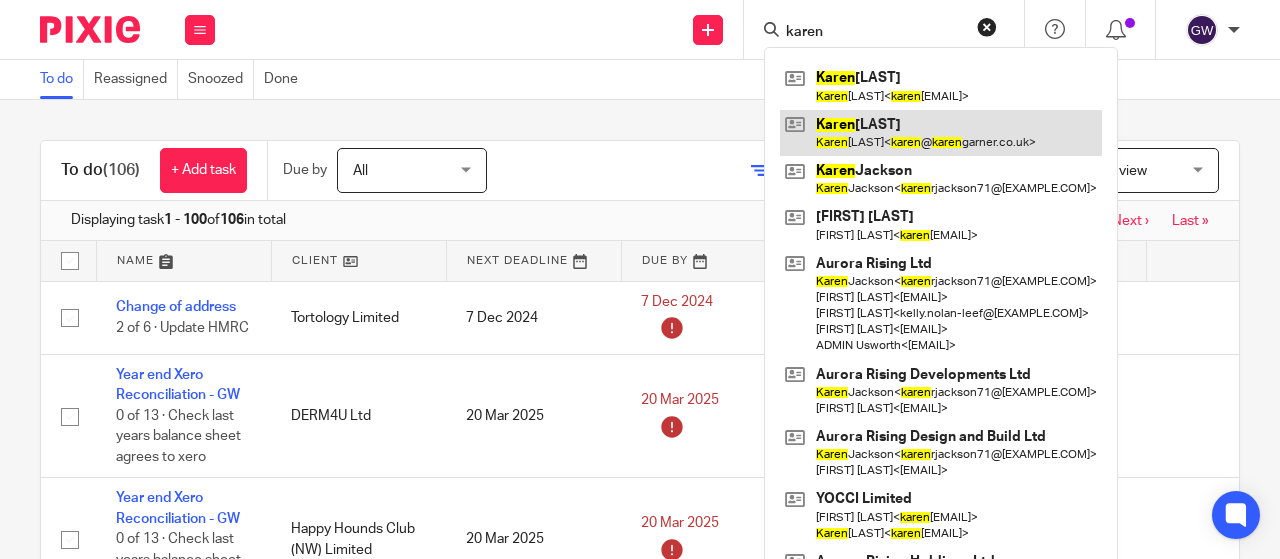 type on "karen" 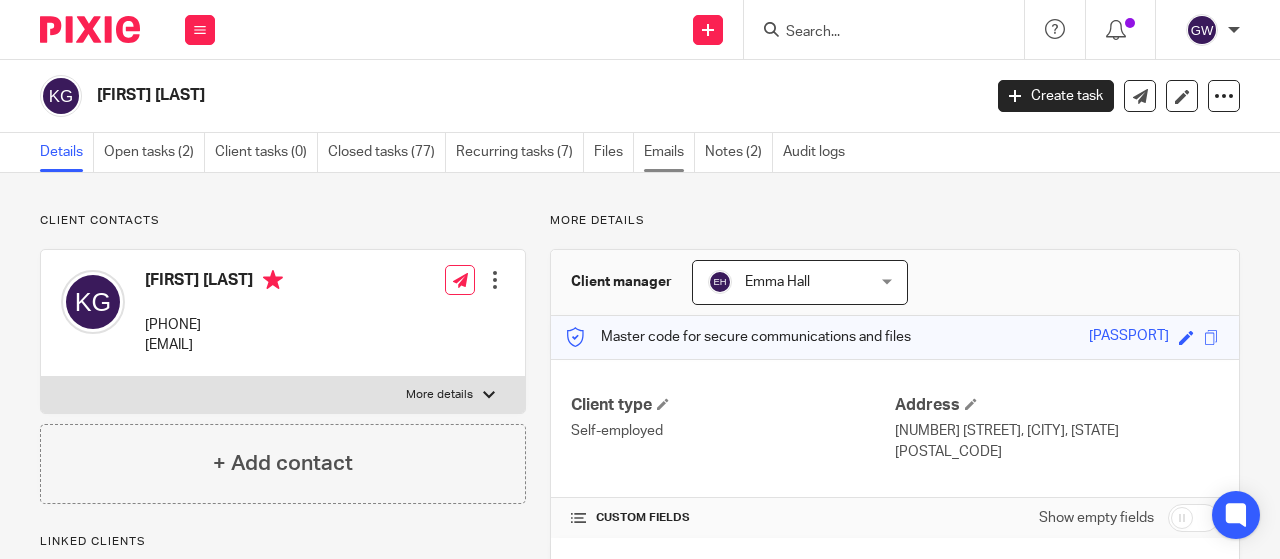 scroll, scrollTop: 0, scrollLeft: 0, axis: both 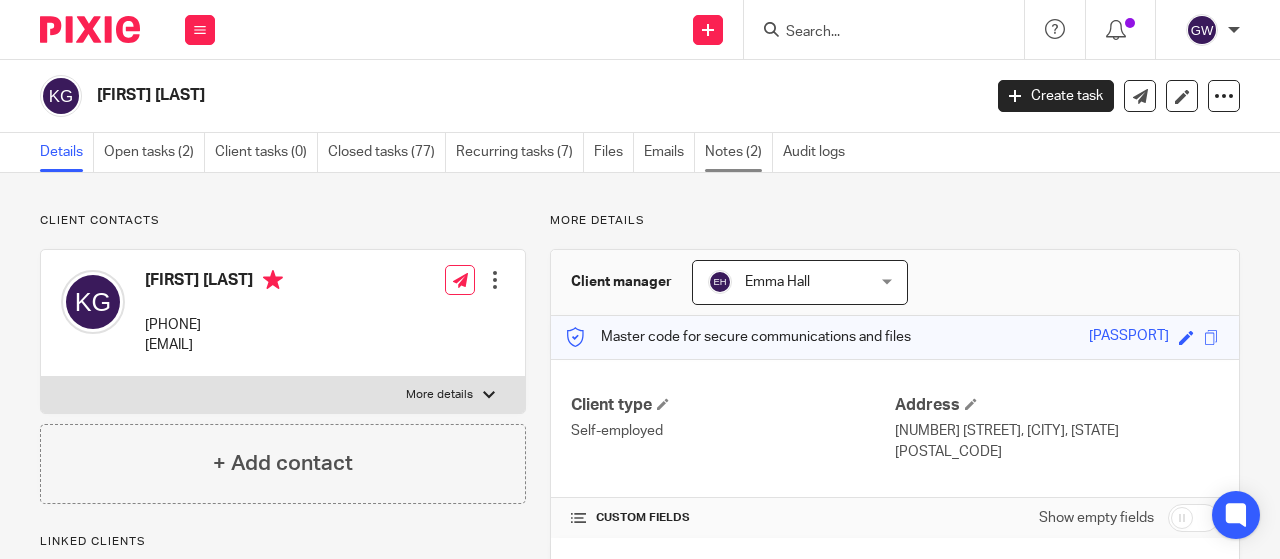 click on "Notes (2)" at bounding box center (739, 152) 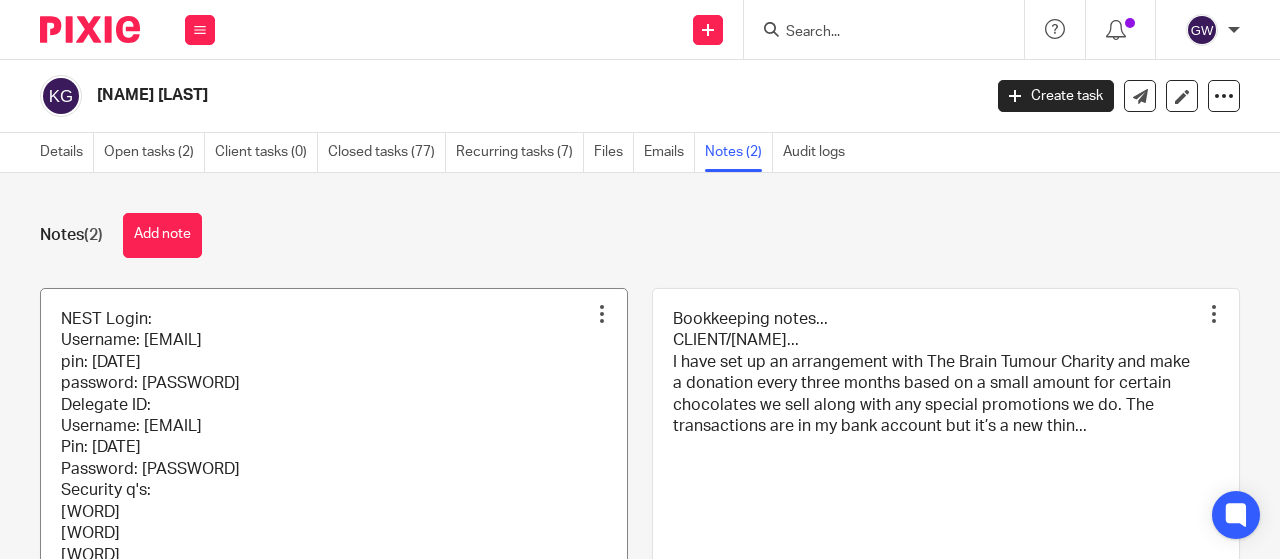 scroll, scrollTop: 0, scrollLeft: 0, axis: both 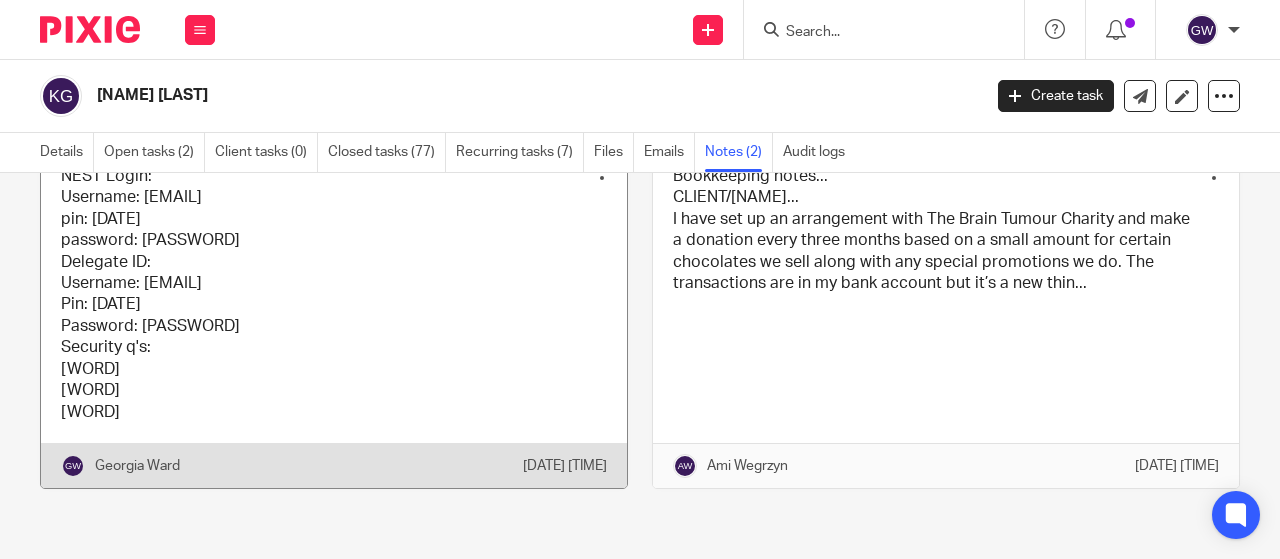 click at bounding box center (334, 317) 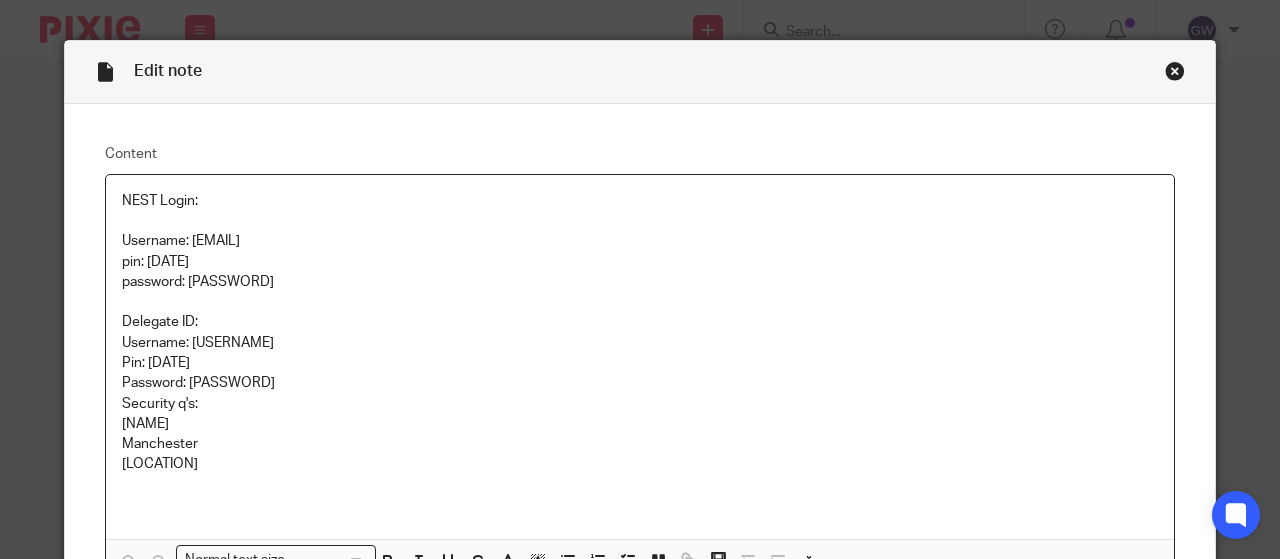 scroll, scrollTop: 0, scrollLeft: 0, axis: both 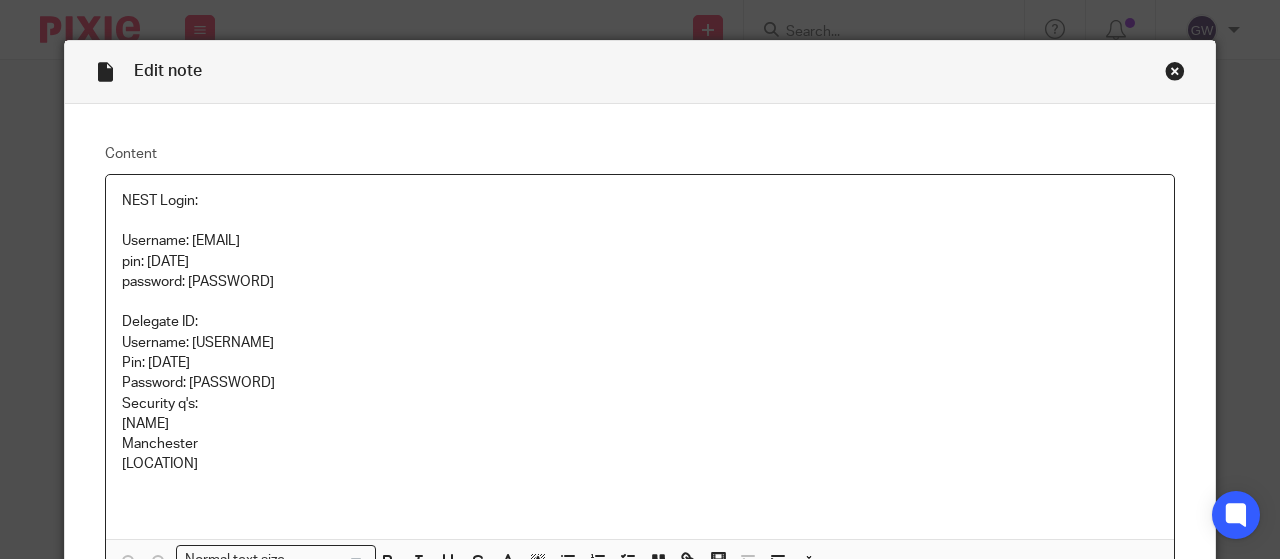 drag, startPoint x: 301, startPoint y: 235, endPoint x: 188, endPoint y: 238, distance: 113.03982 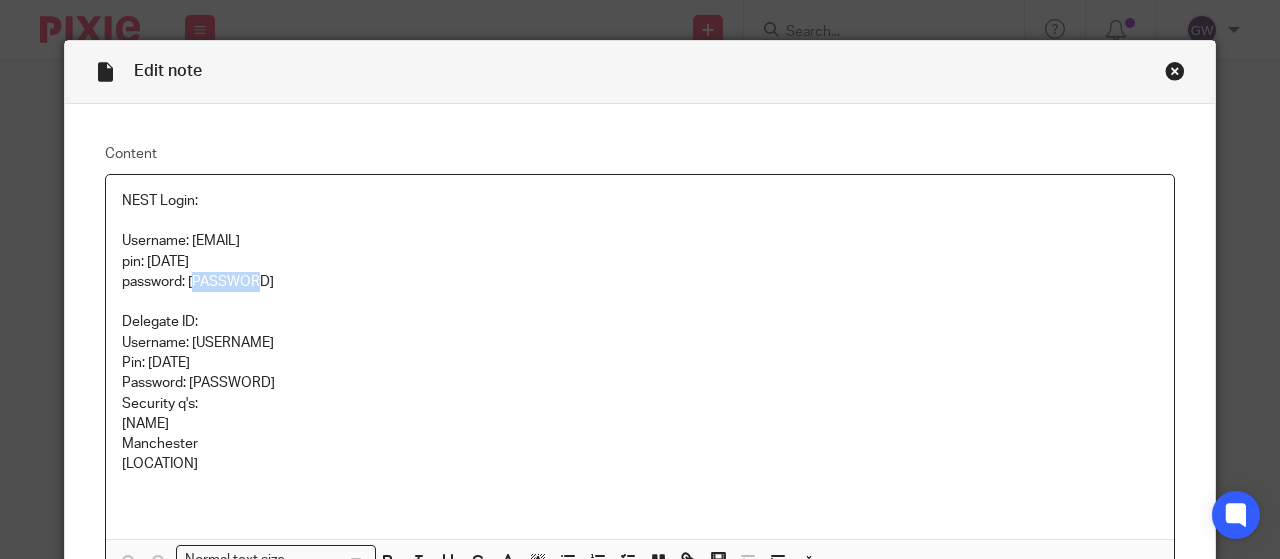 drag, startPoint x: 234, startPoint y: 283, endPoint x: 187, endPoint y: 285, distance: 47.042534 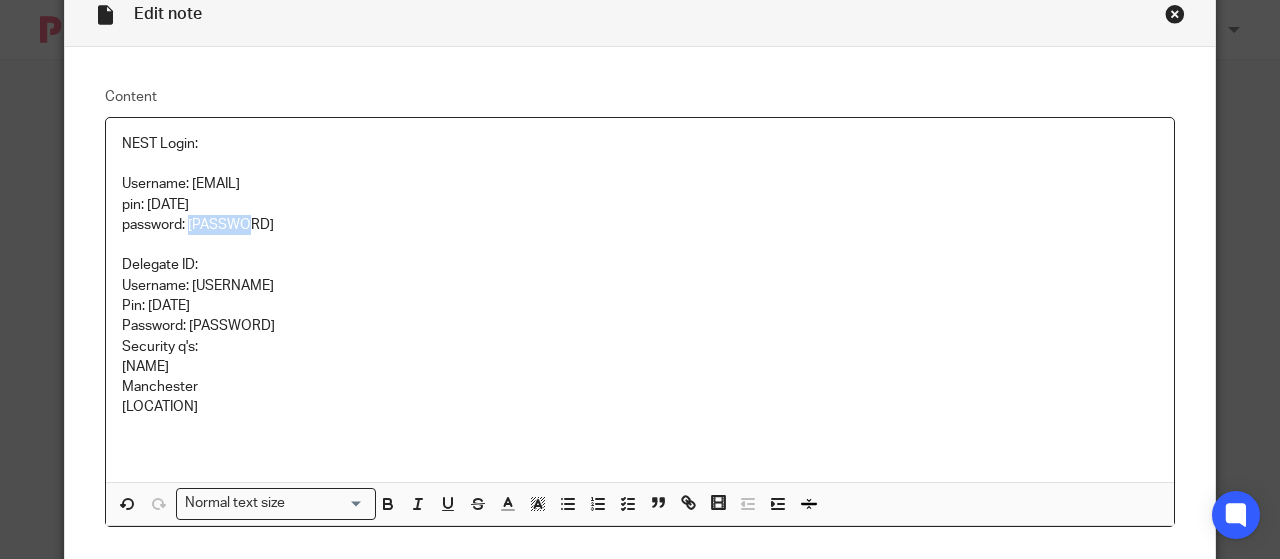 scroll, scrollTop: 100, scrollLeft: 0, axis: vertical 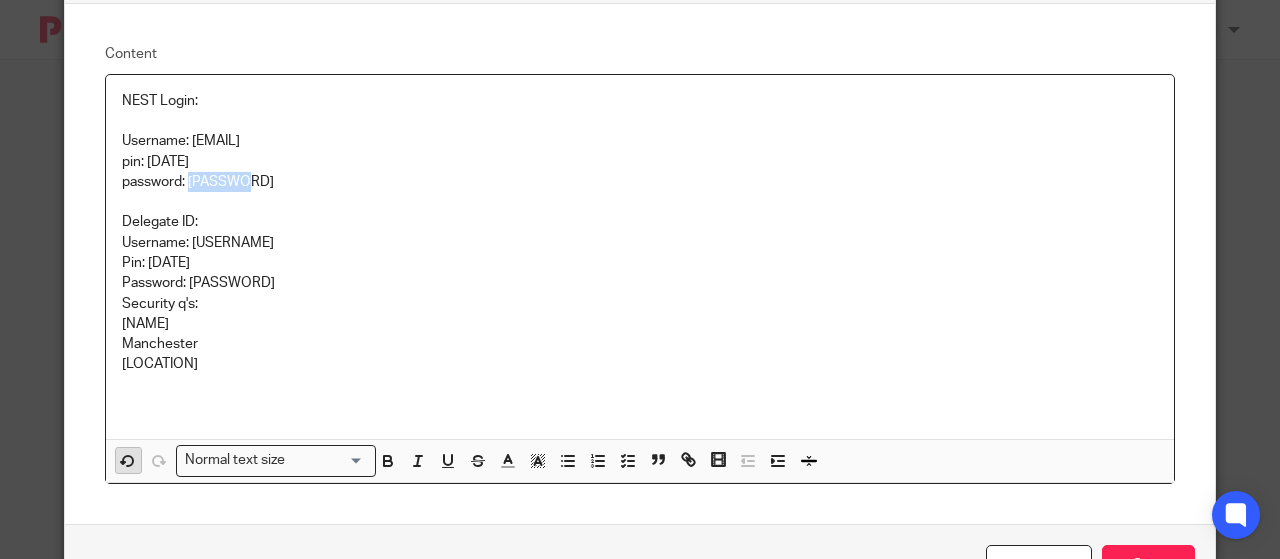 click 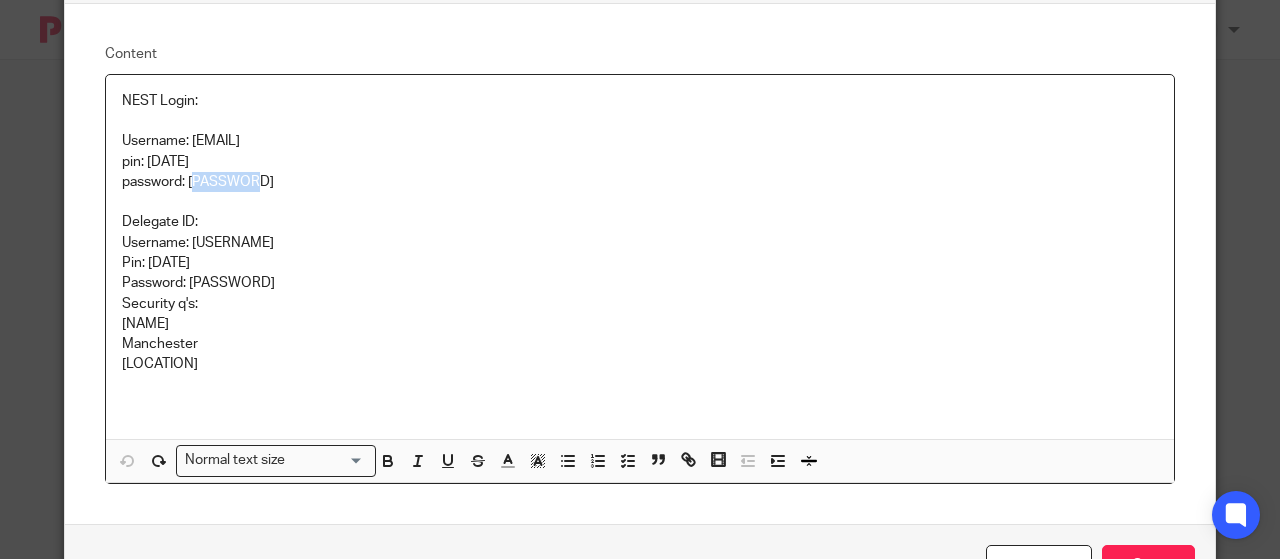 click on "password: C0c0l@t0" at bounding box center (640, 182) 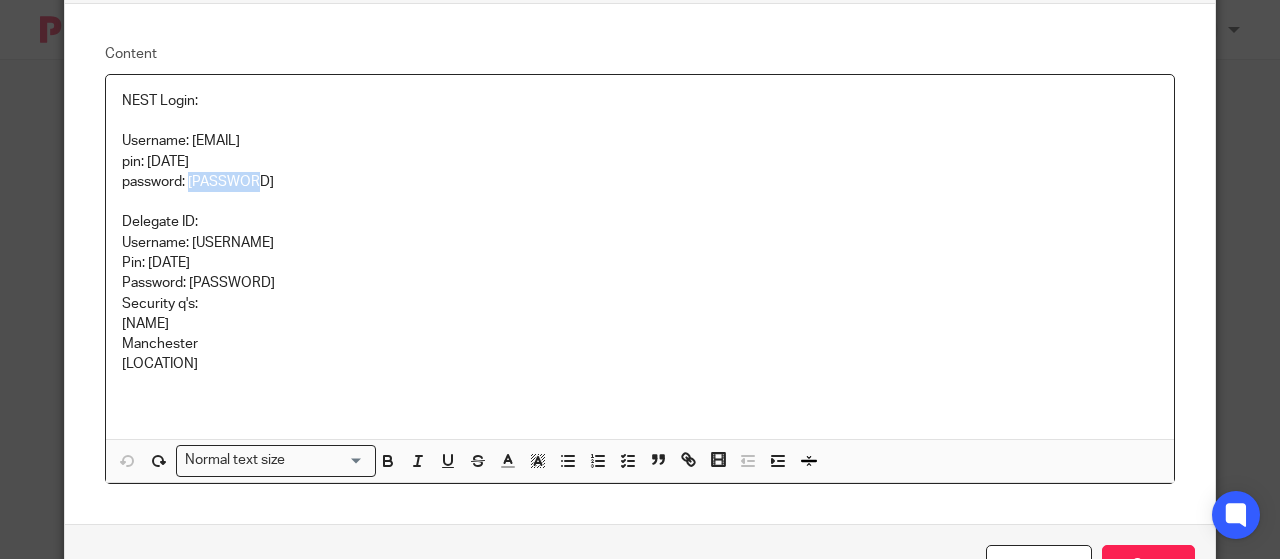 drag, startPoint x: 254, startPoint y: 185, endPoint x: 182, endPoint y: 184, distance: 72.00694 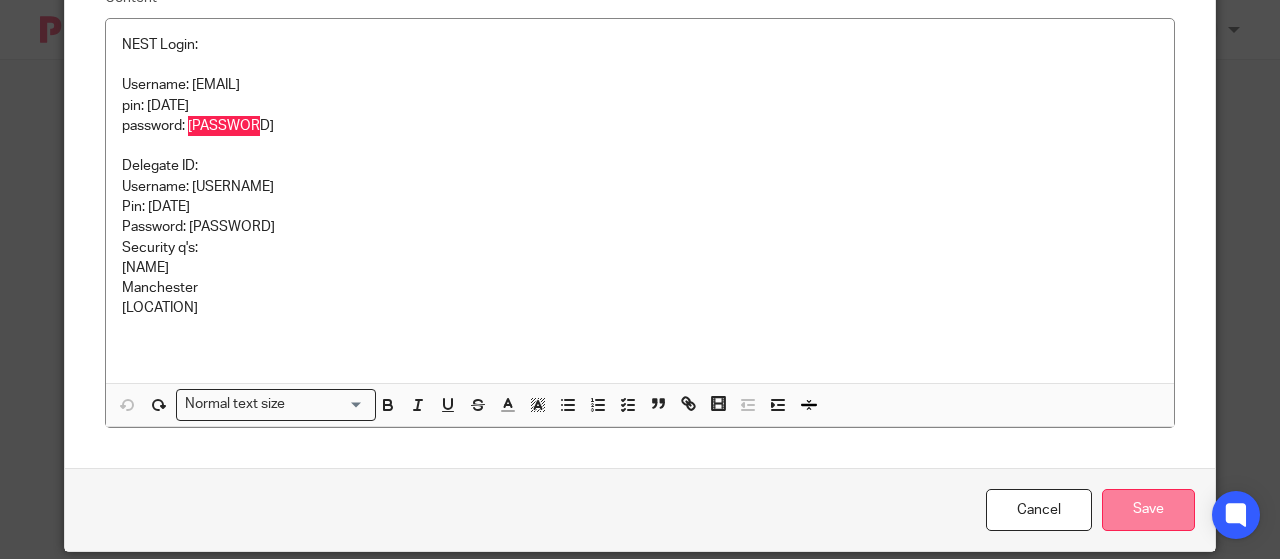 scroll, scrollTop: 185, scrollLeft: 0, axis: vertical 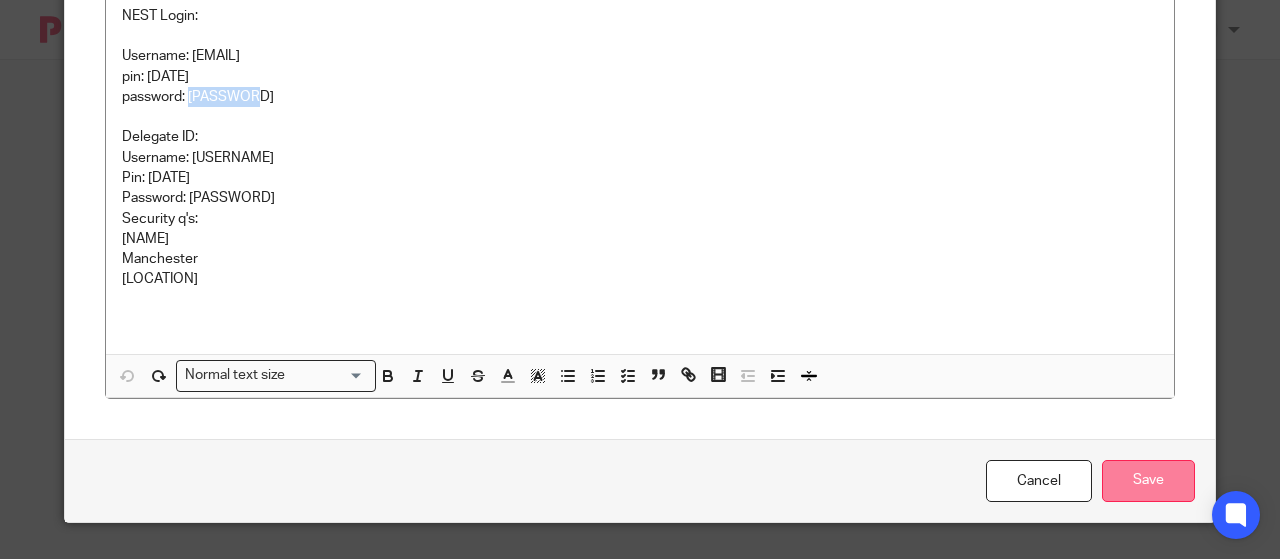 click on "Save" at bounding box center (1148, 481) 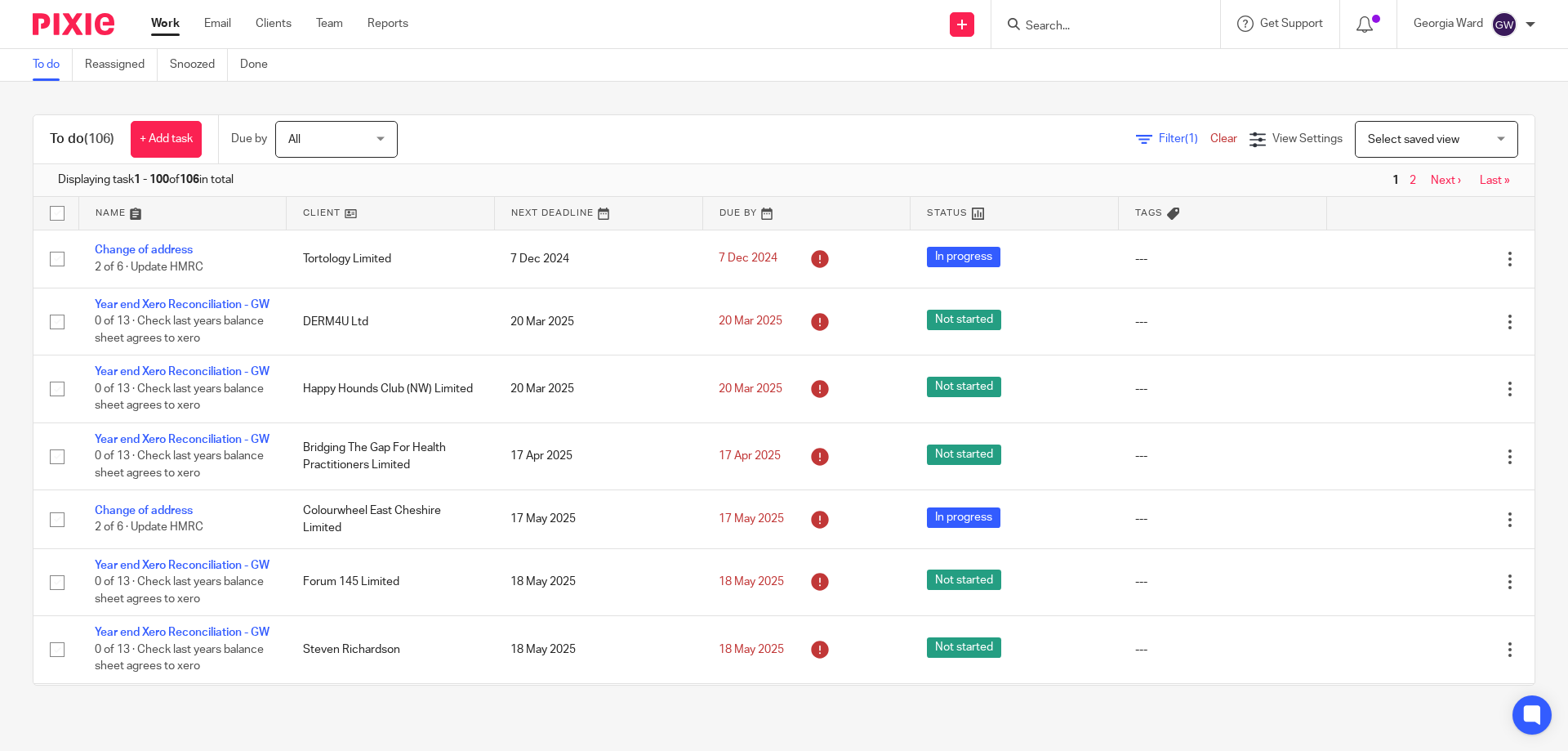 scroll, scrollTop: 0, scrollLeft: 0, axis: both 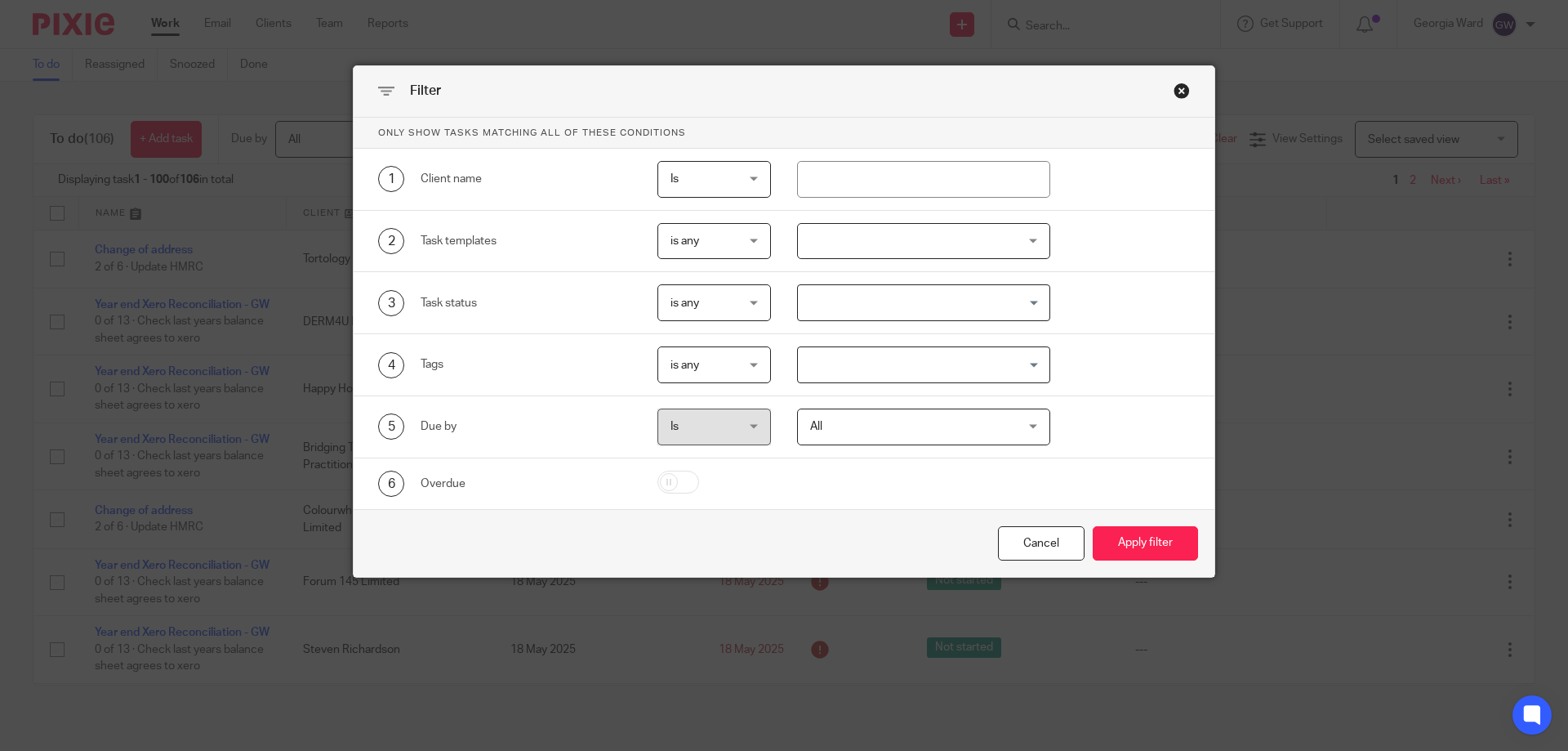 click at bounding box center (924, 241) 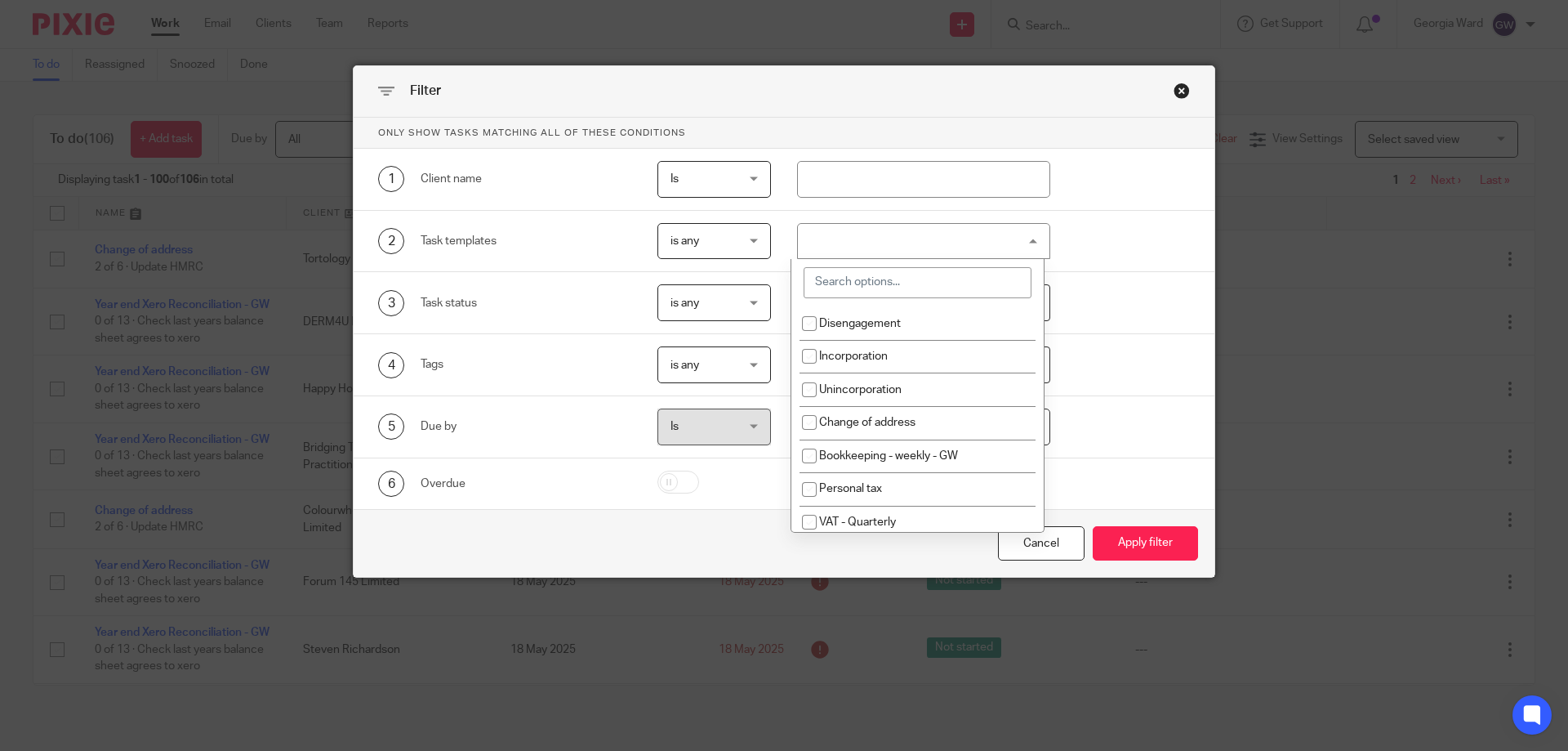 click at bounding box center [917, 283] 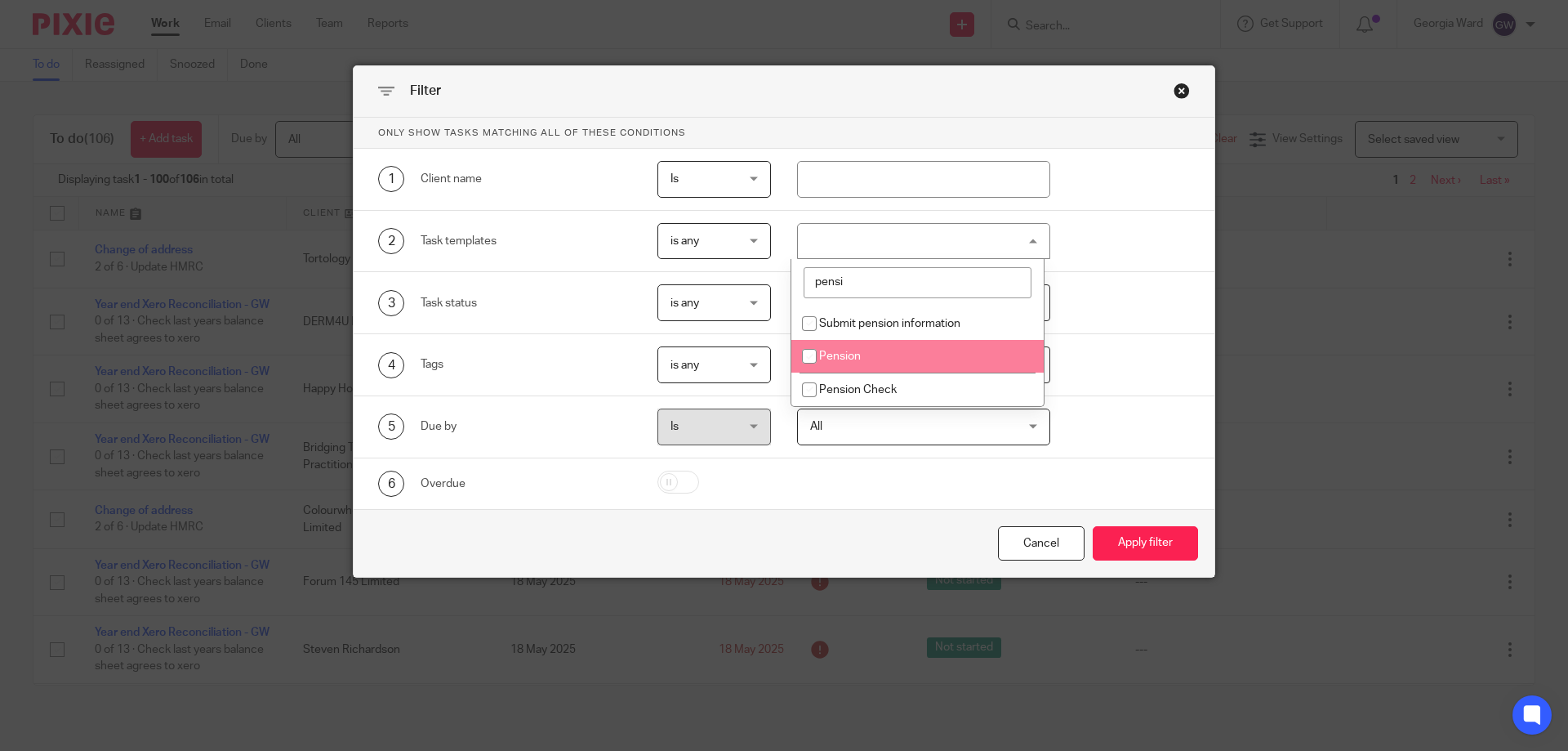 type on "pensi" 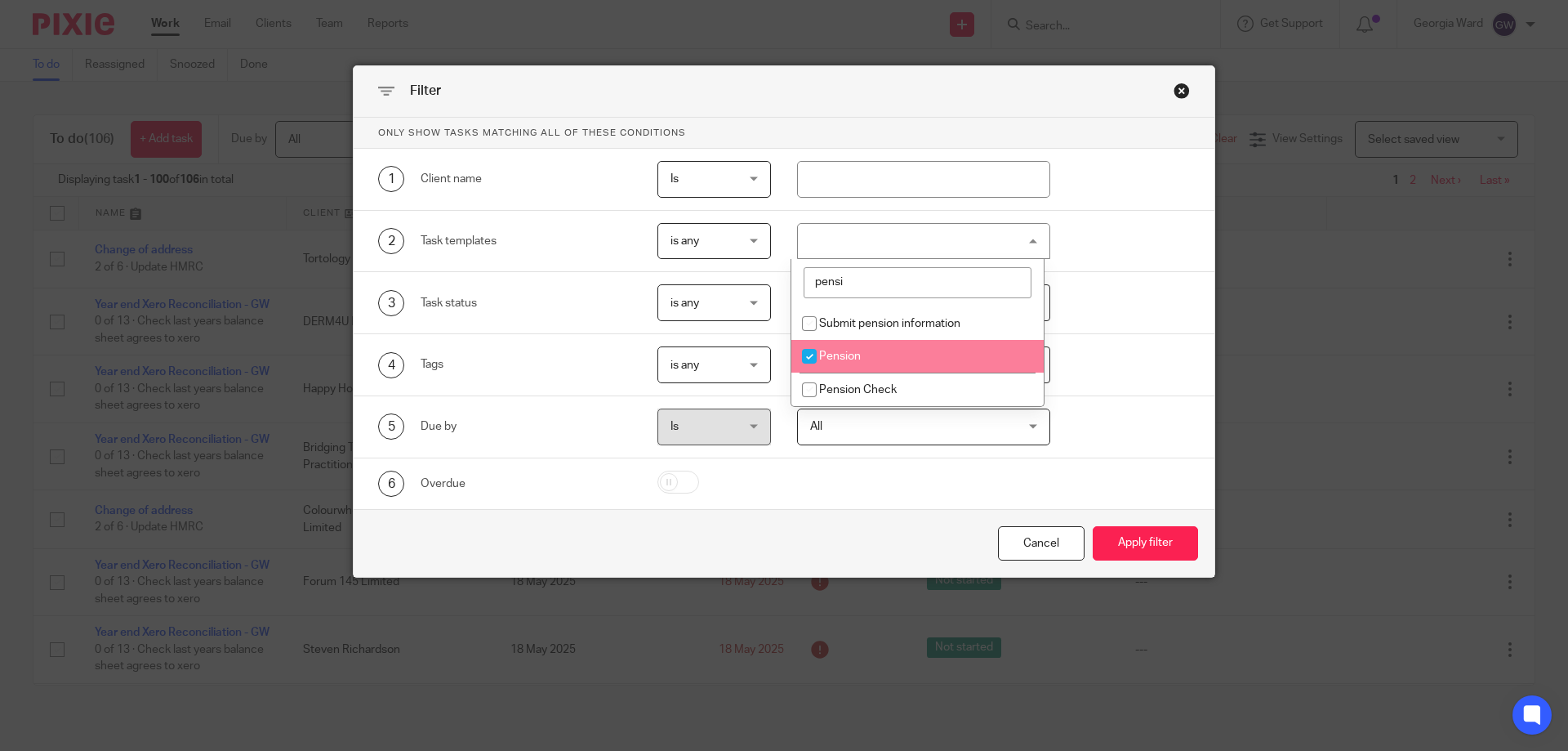 checkbox on "true" 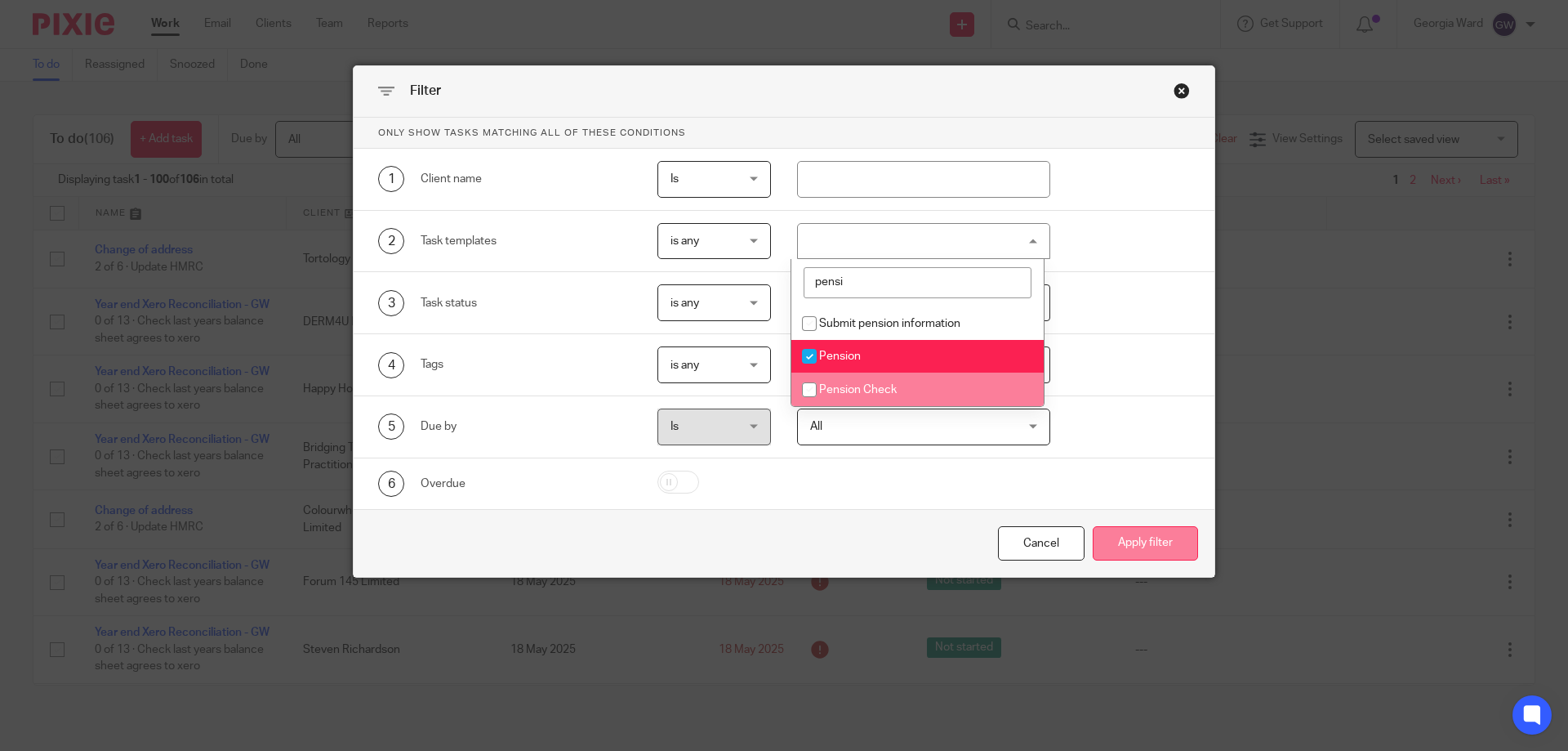 click on "Apply filter" at bounding box center (1145, 543) 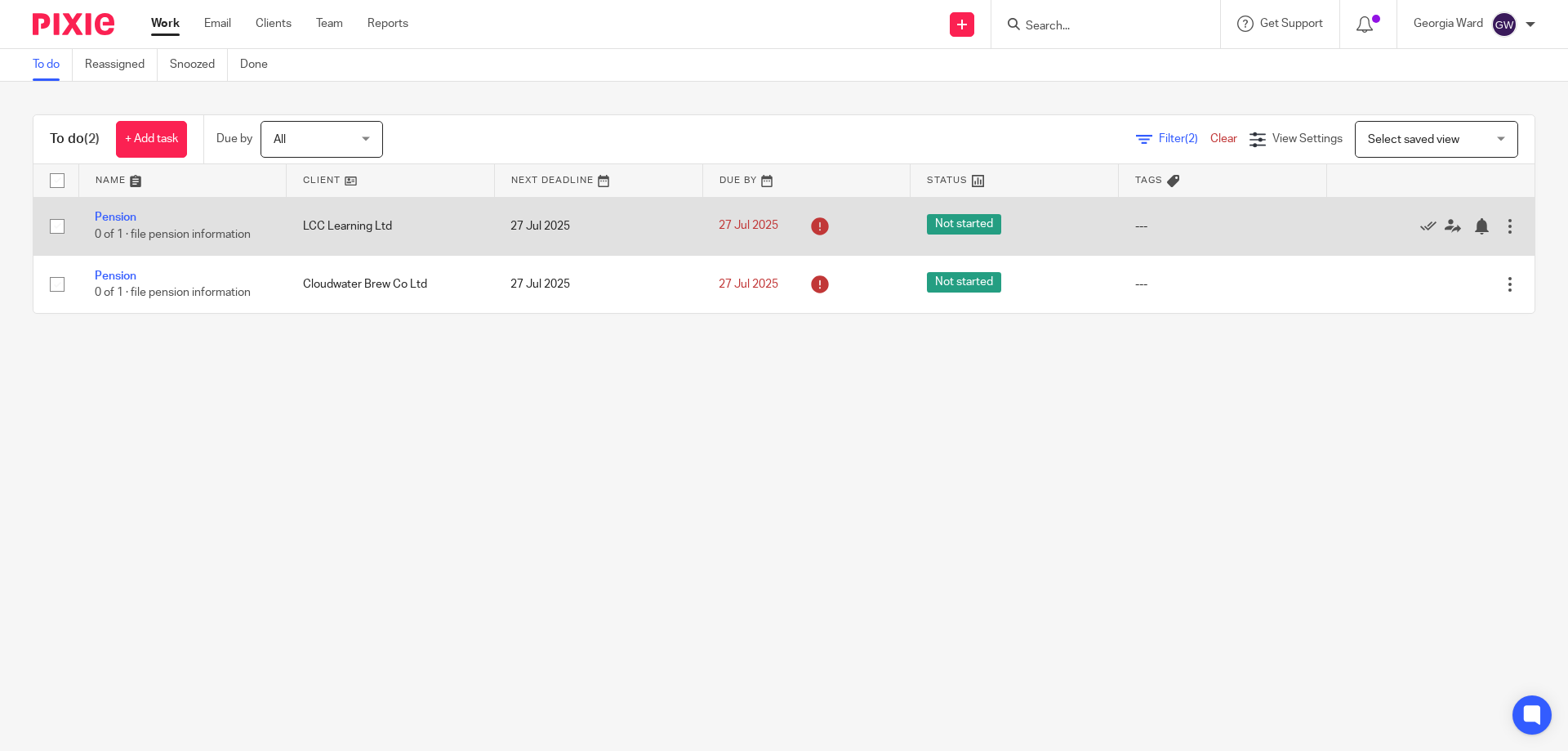 scroll, scrollTop: 0, scrollLeft: 0, axis: both 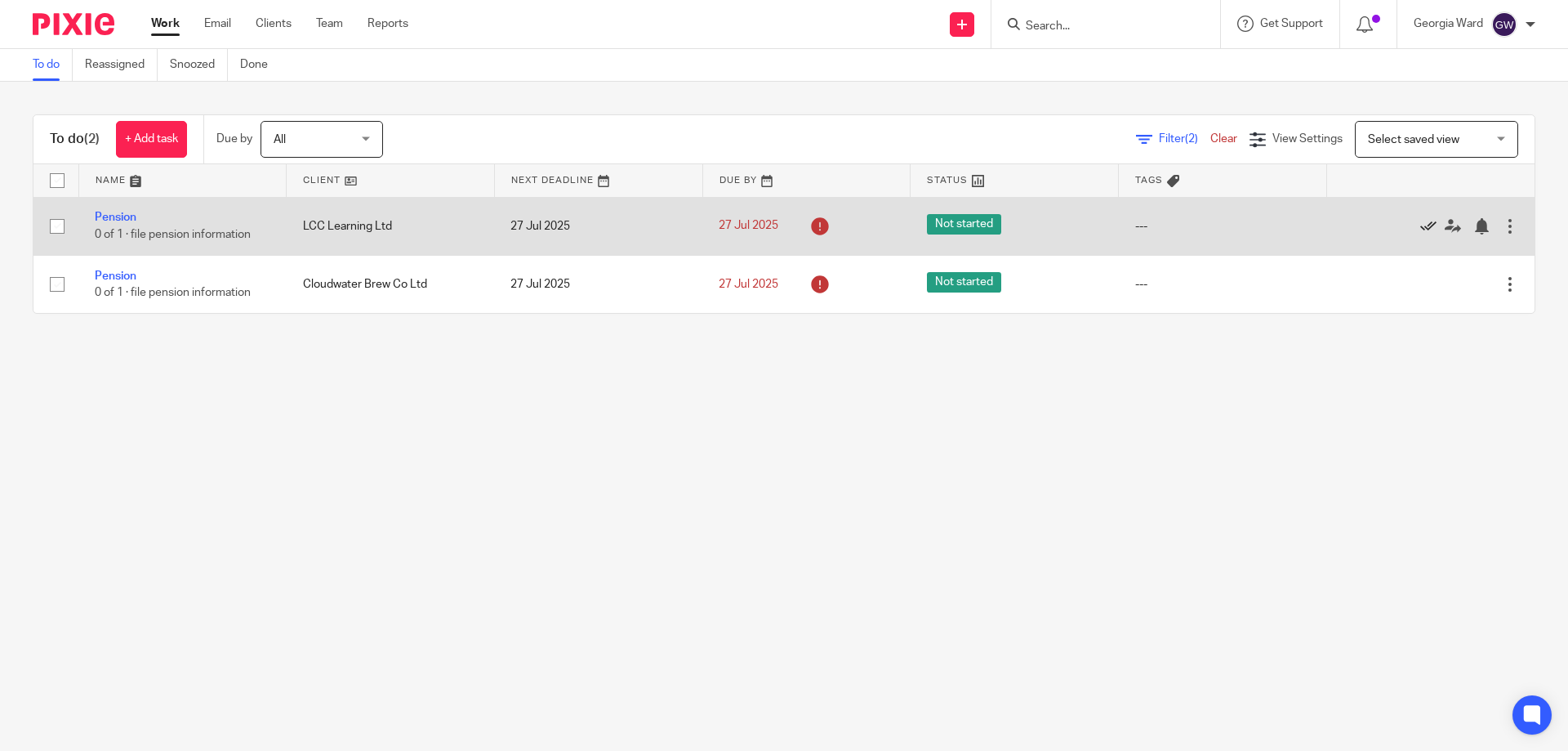 click at bounding box center (1428, 226) 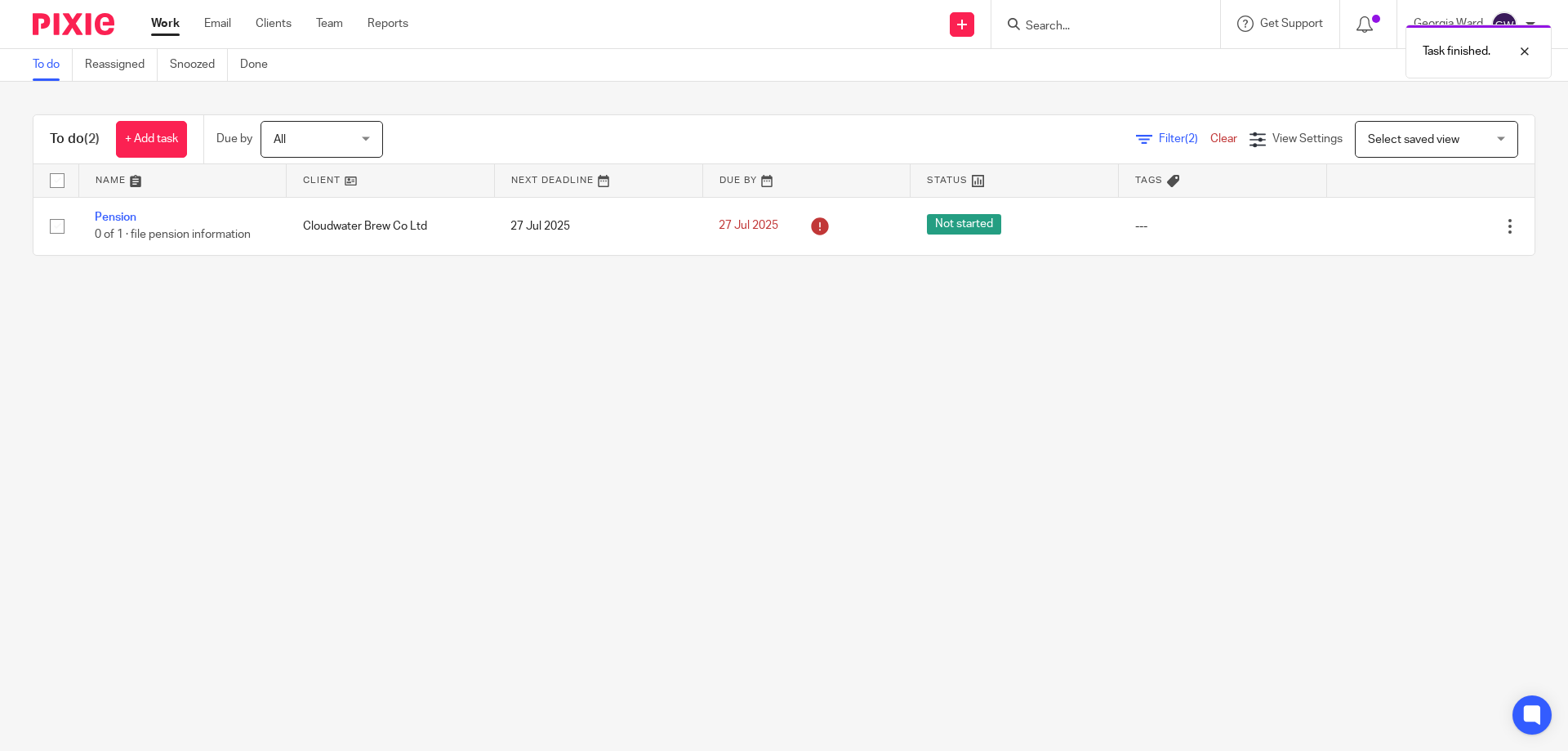 click at bounding box center (1428, 226) 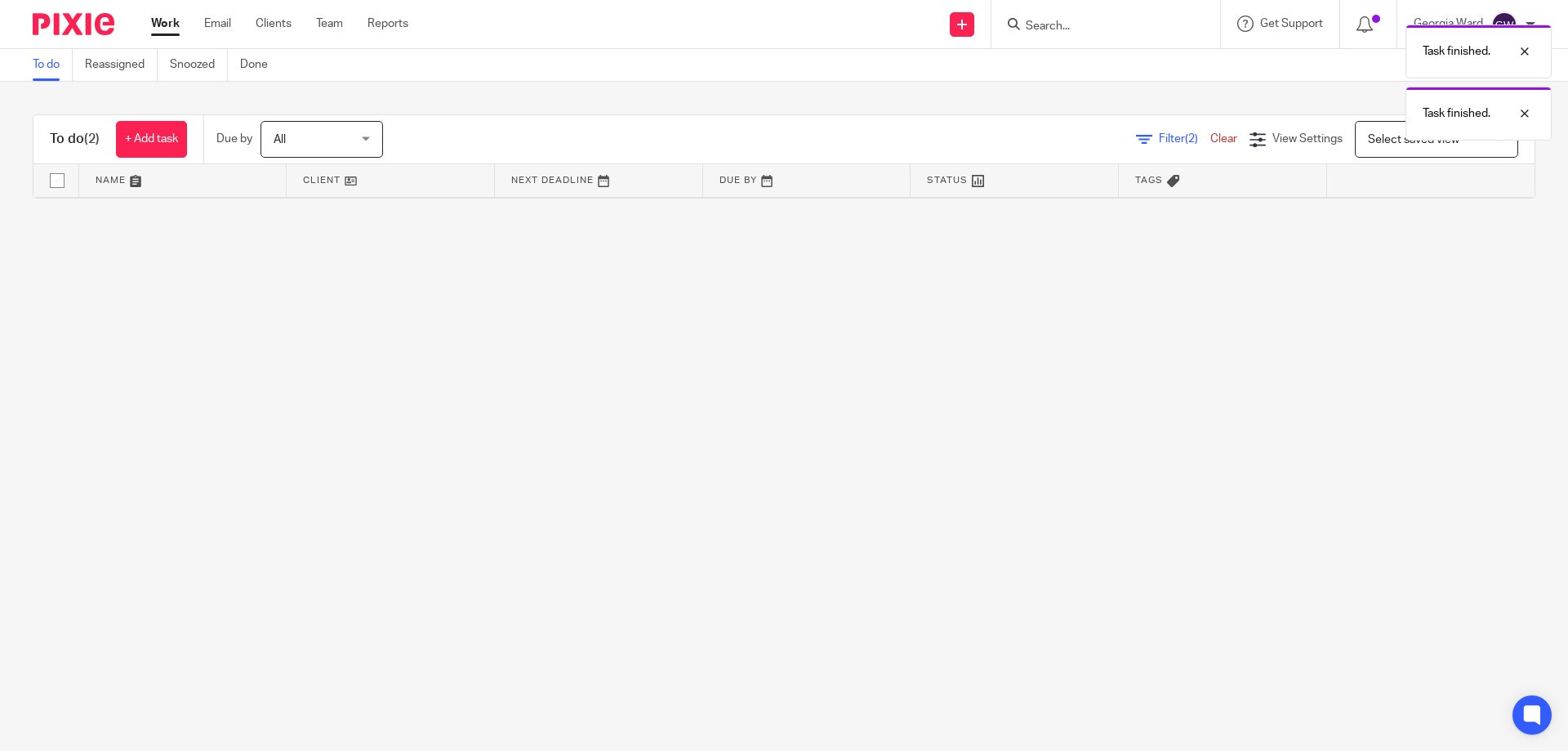 click on "Task finished. Task finished." at bounding box center [1168, 78] 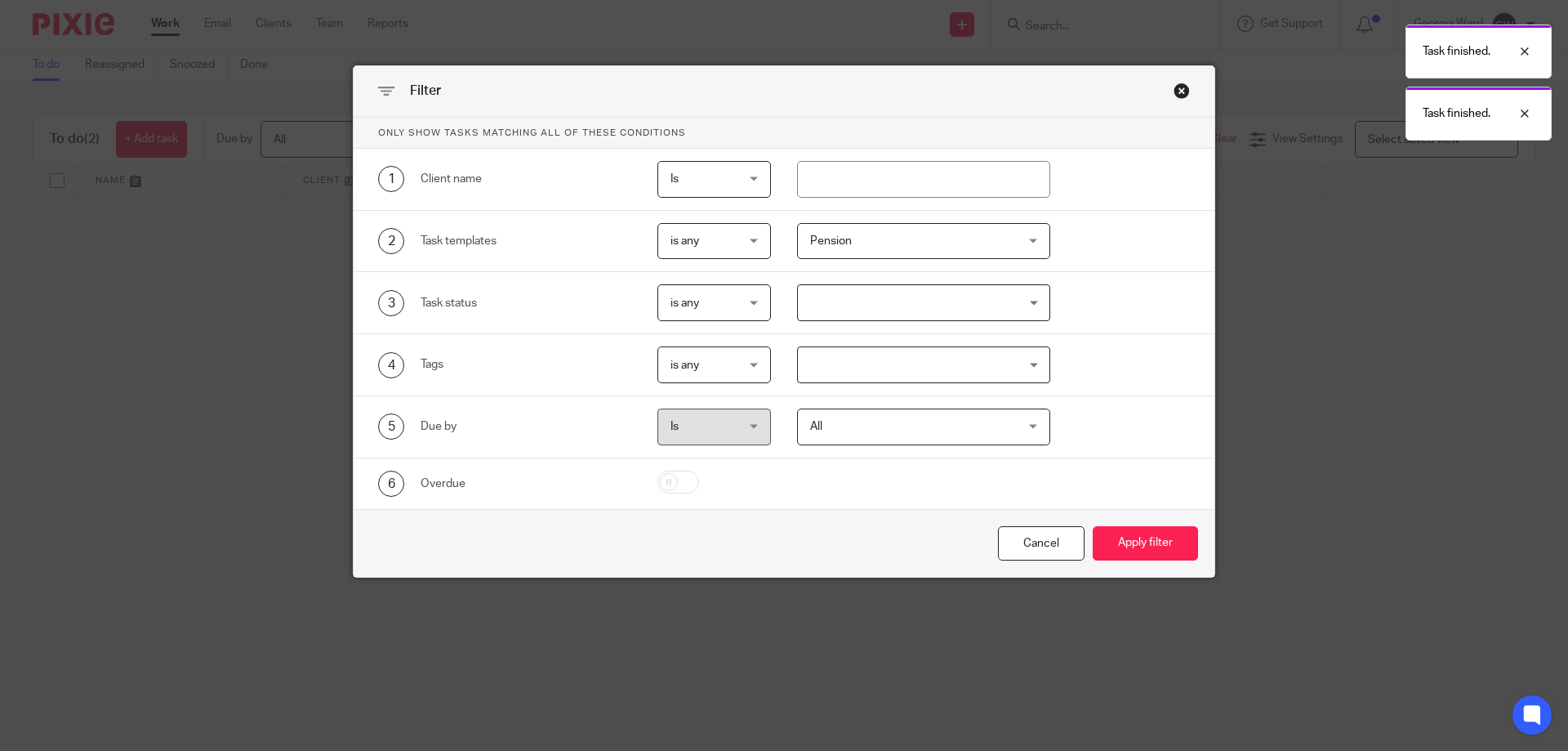 click on "Pension" at bounding box center (906, 241) 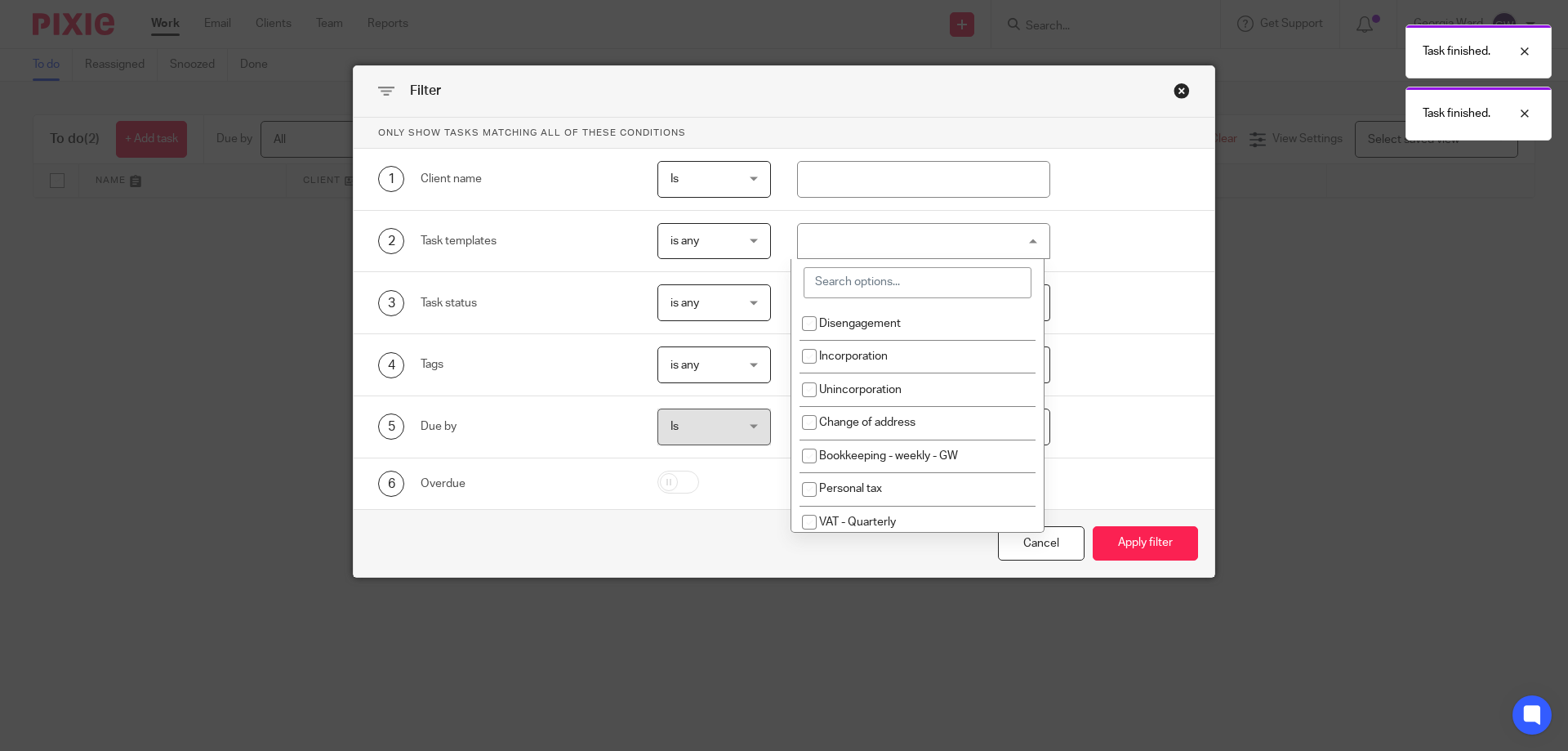 click at bounding box center [917, 283] 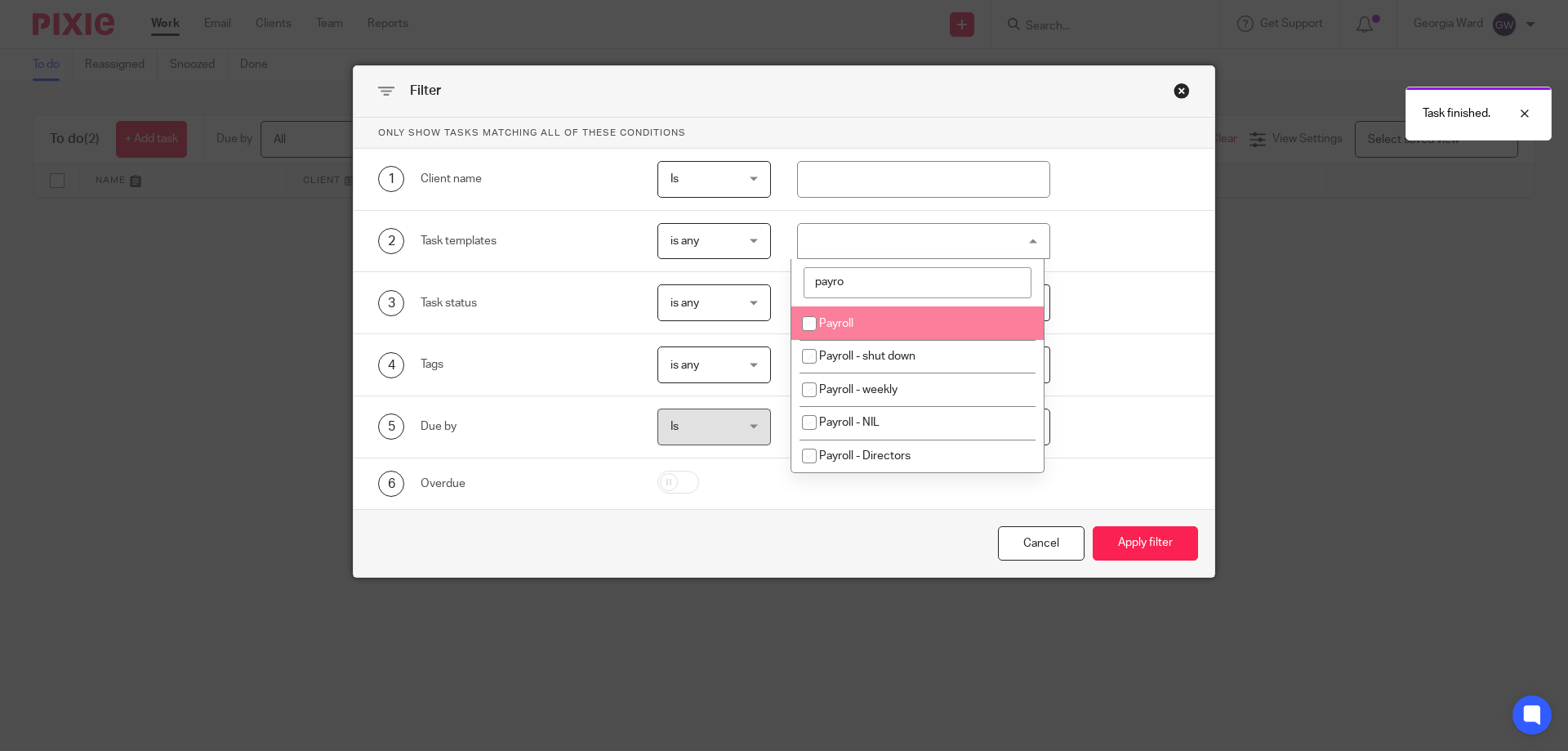 type on "payro" 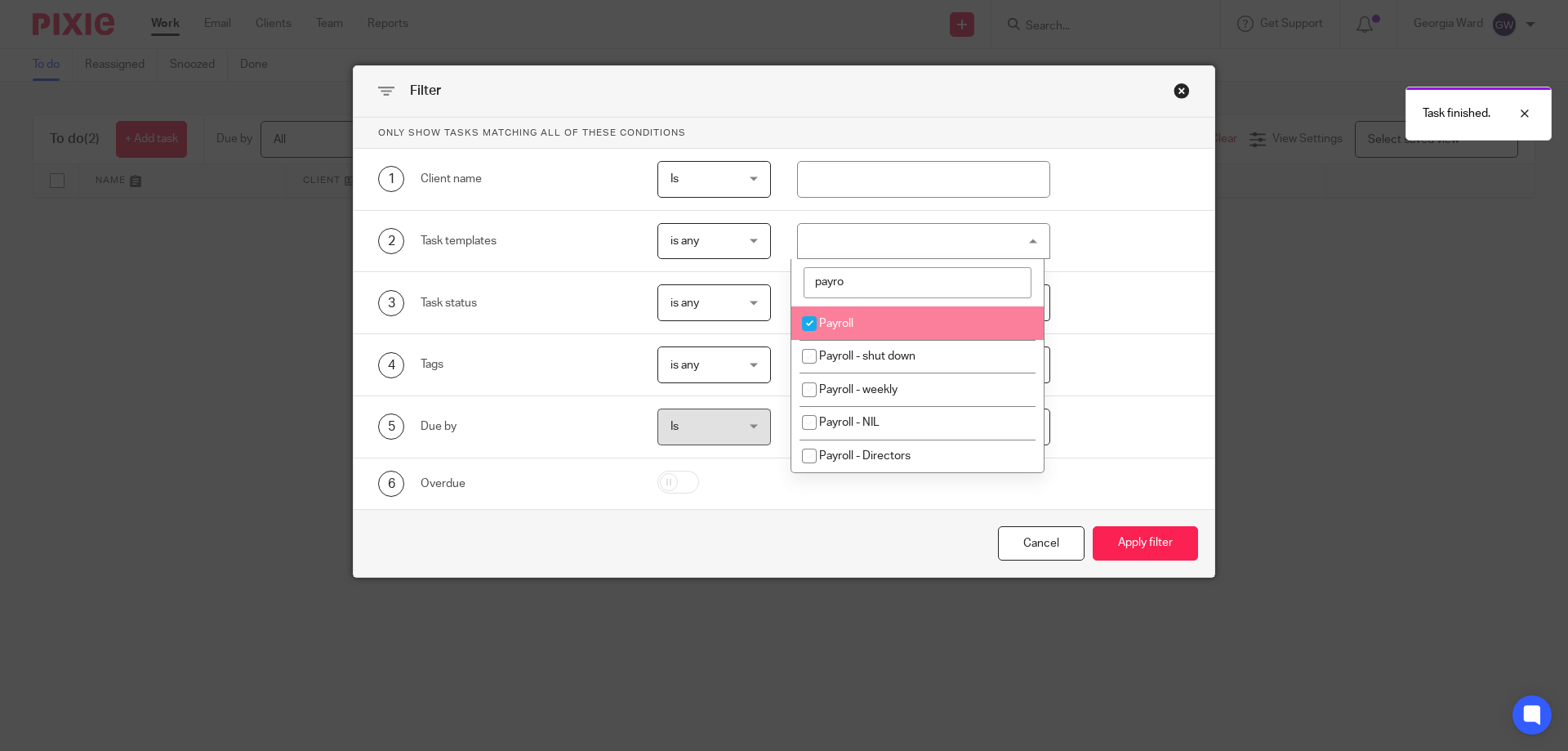checkbox on "true" 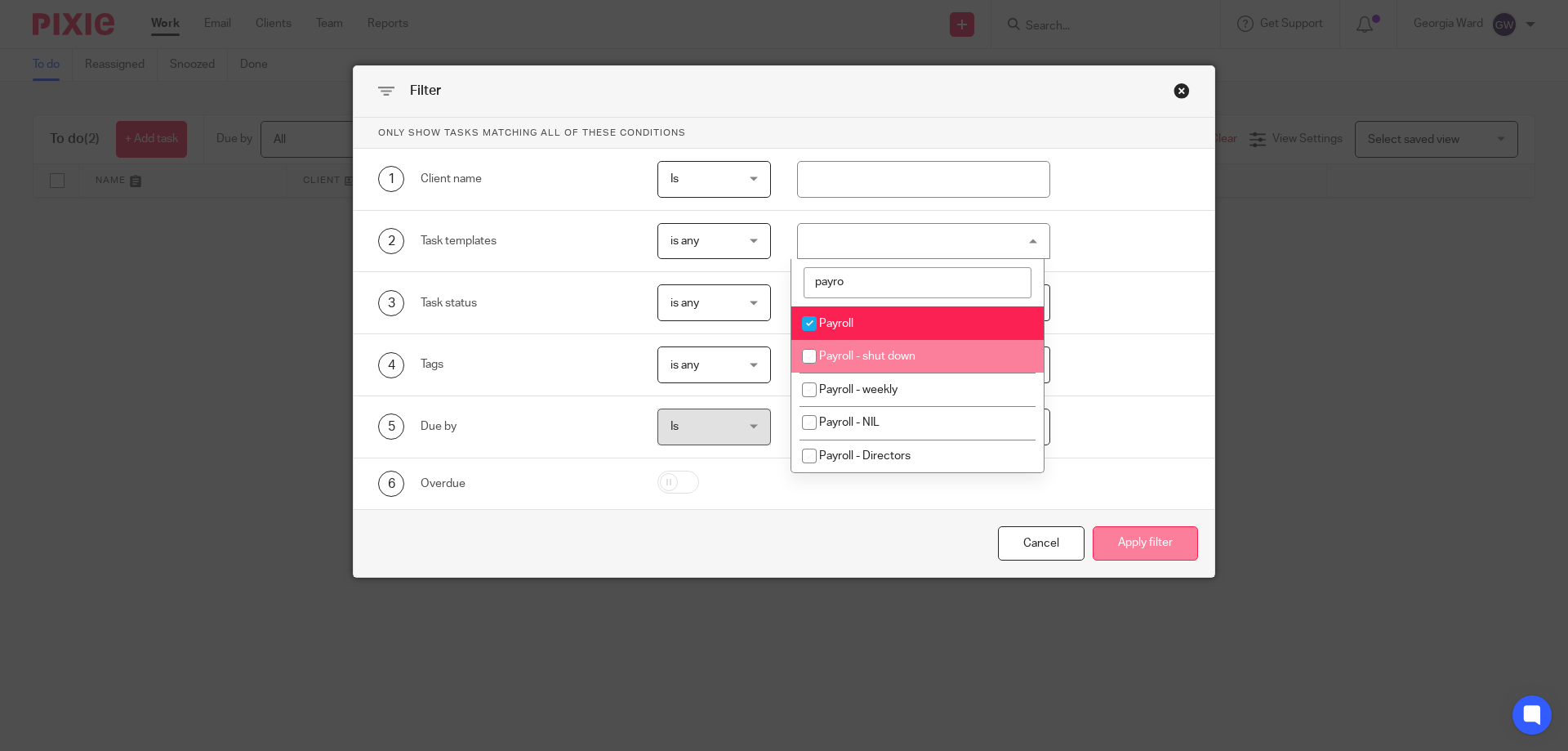 click on "Apply filter" at bounding box center (1145, 543) 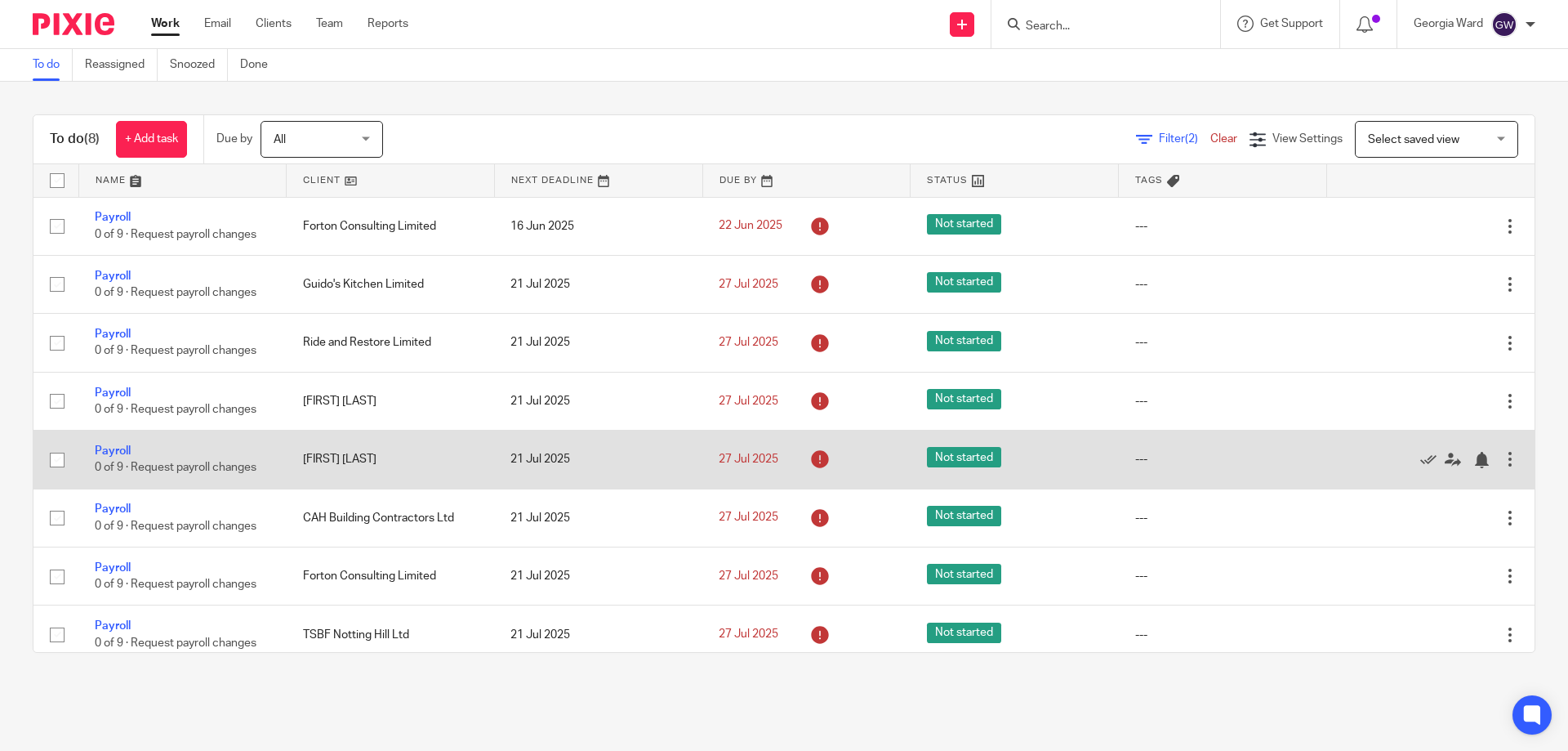 scroll, scrollTop: 0, scrollLeft: 0, axis: both 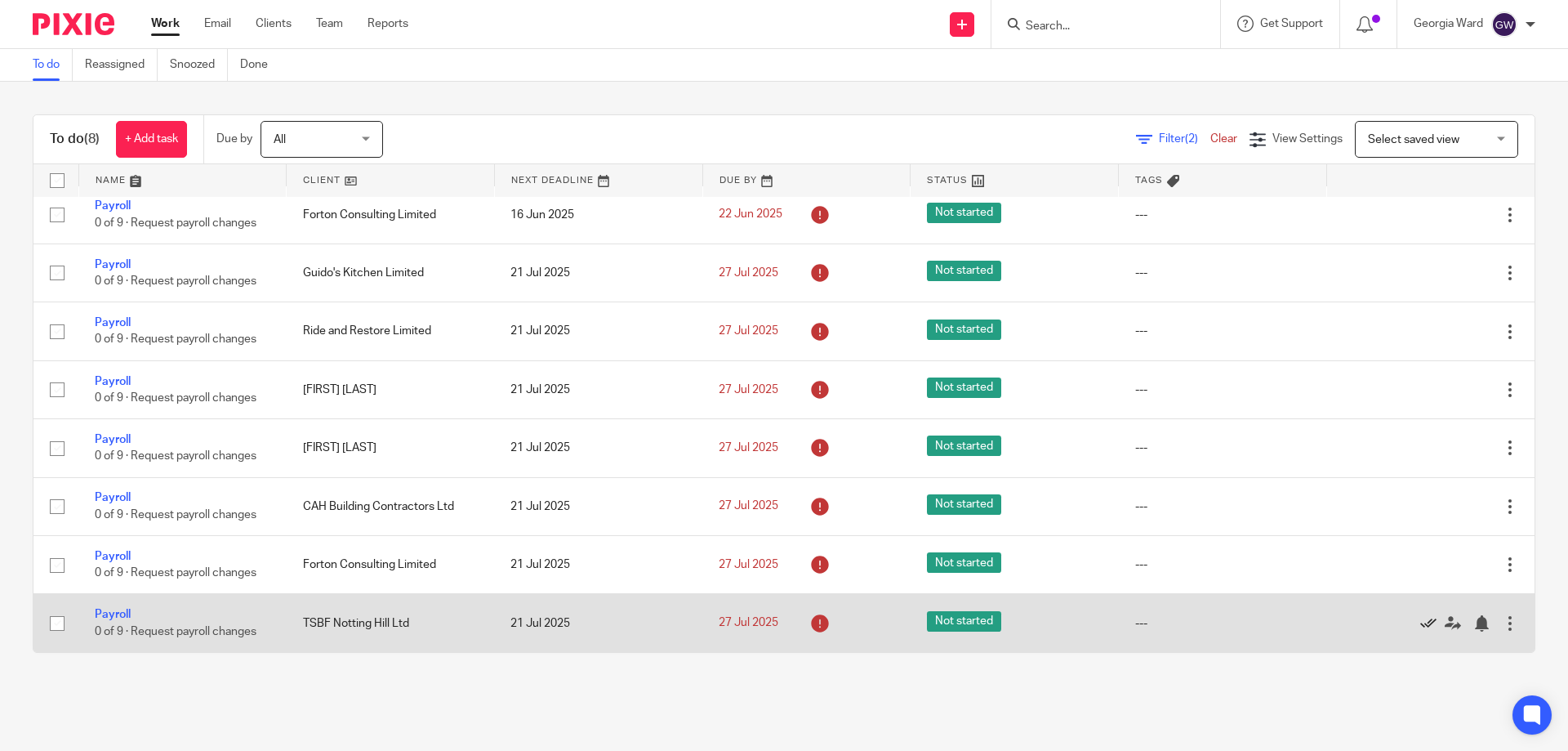 click at bounding box center [1428, 624] 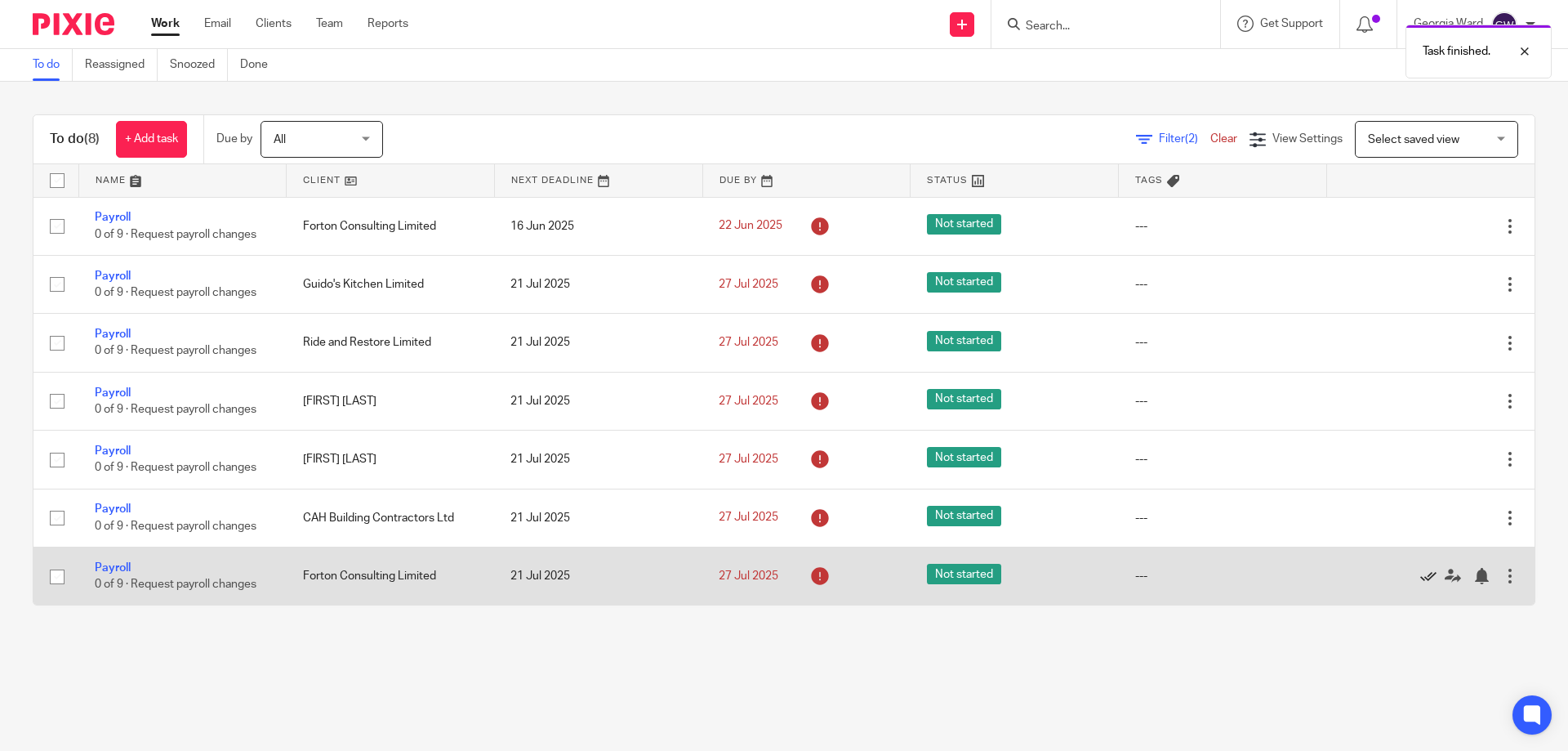 click at bounding box center [1428, 576] 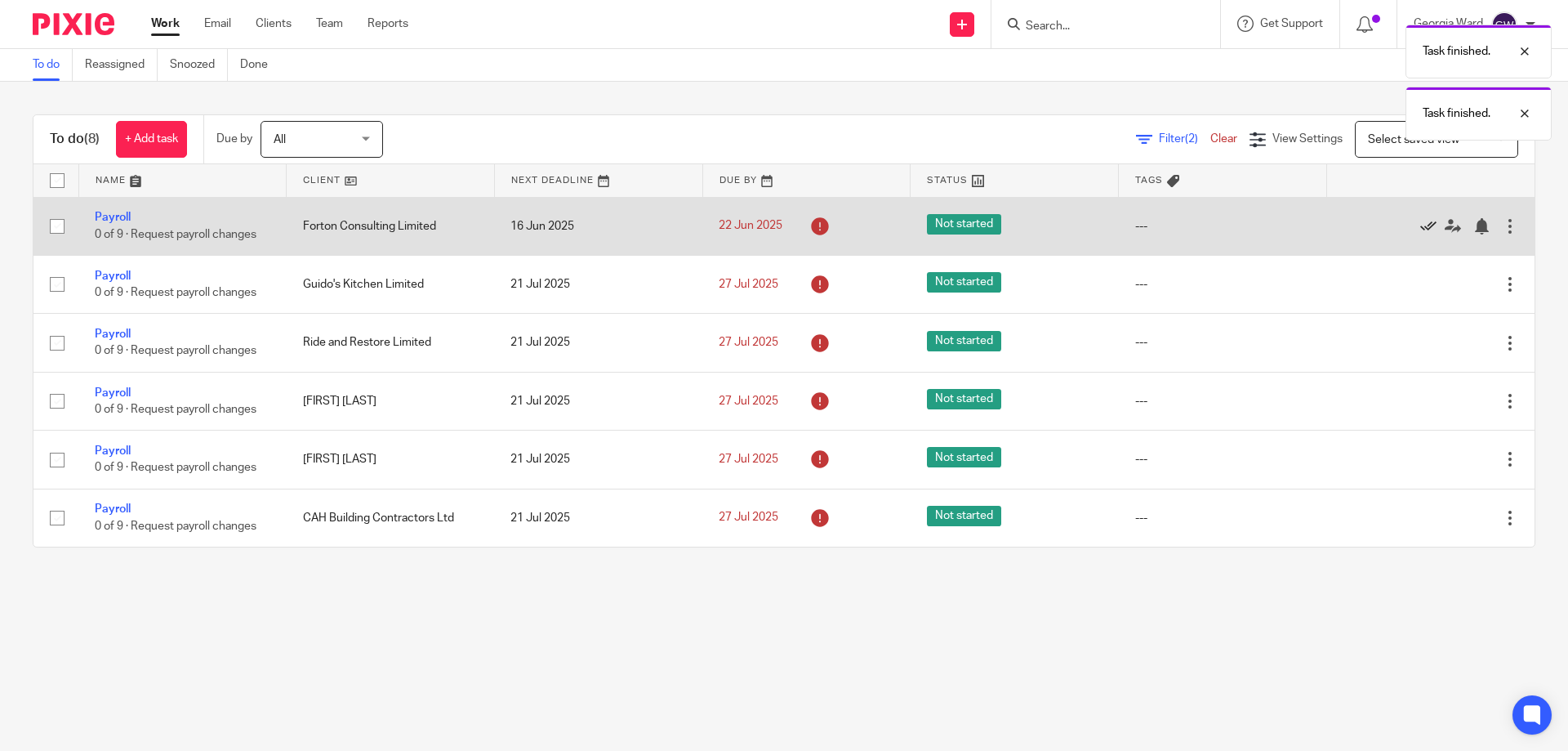 click at bounding box center [1428, 226] 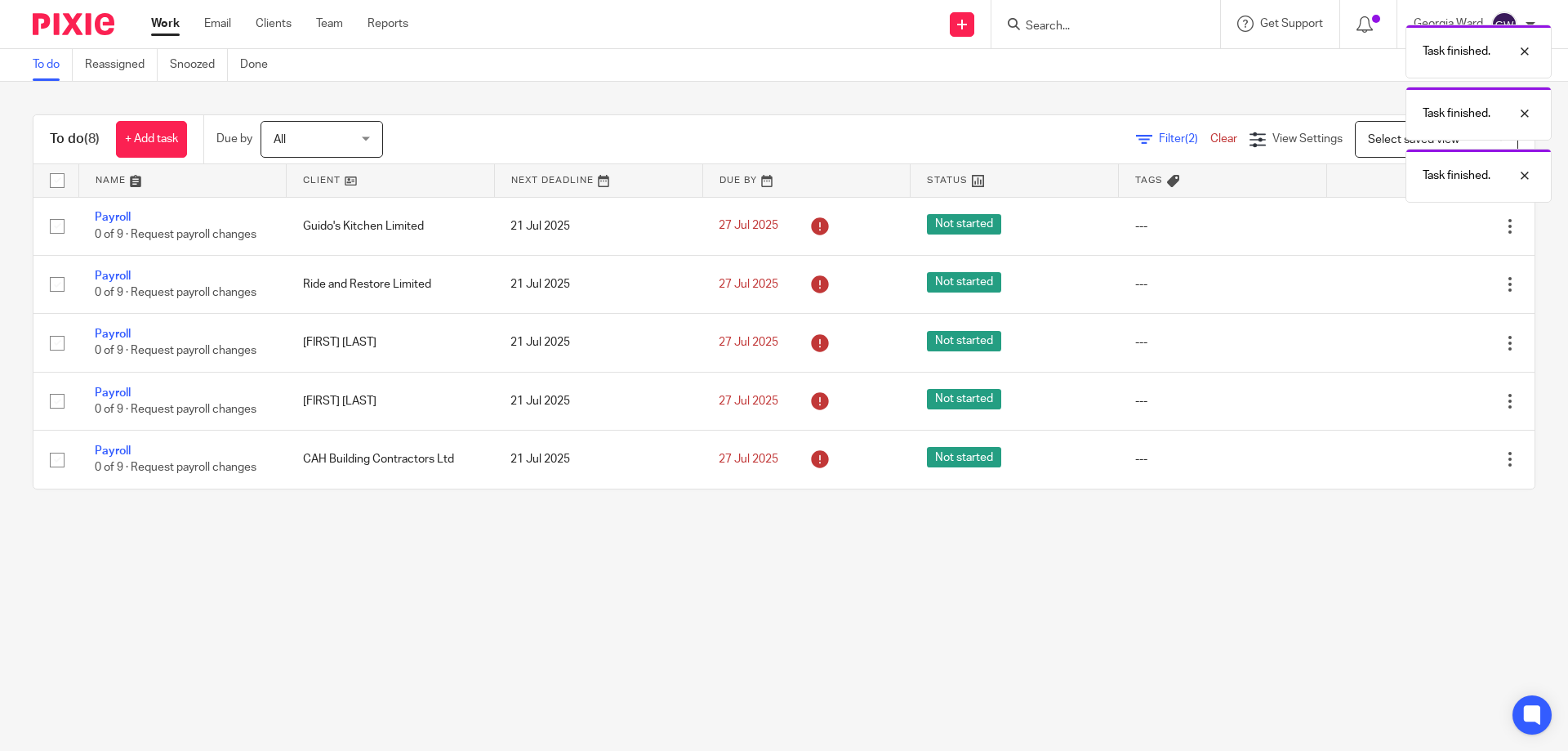 click at bounding box center (1428, 226) 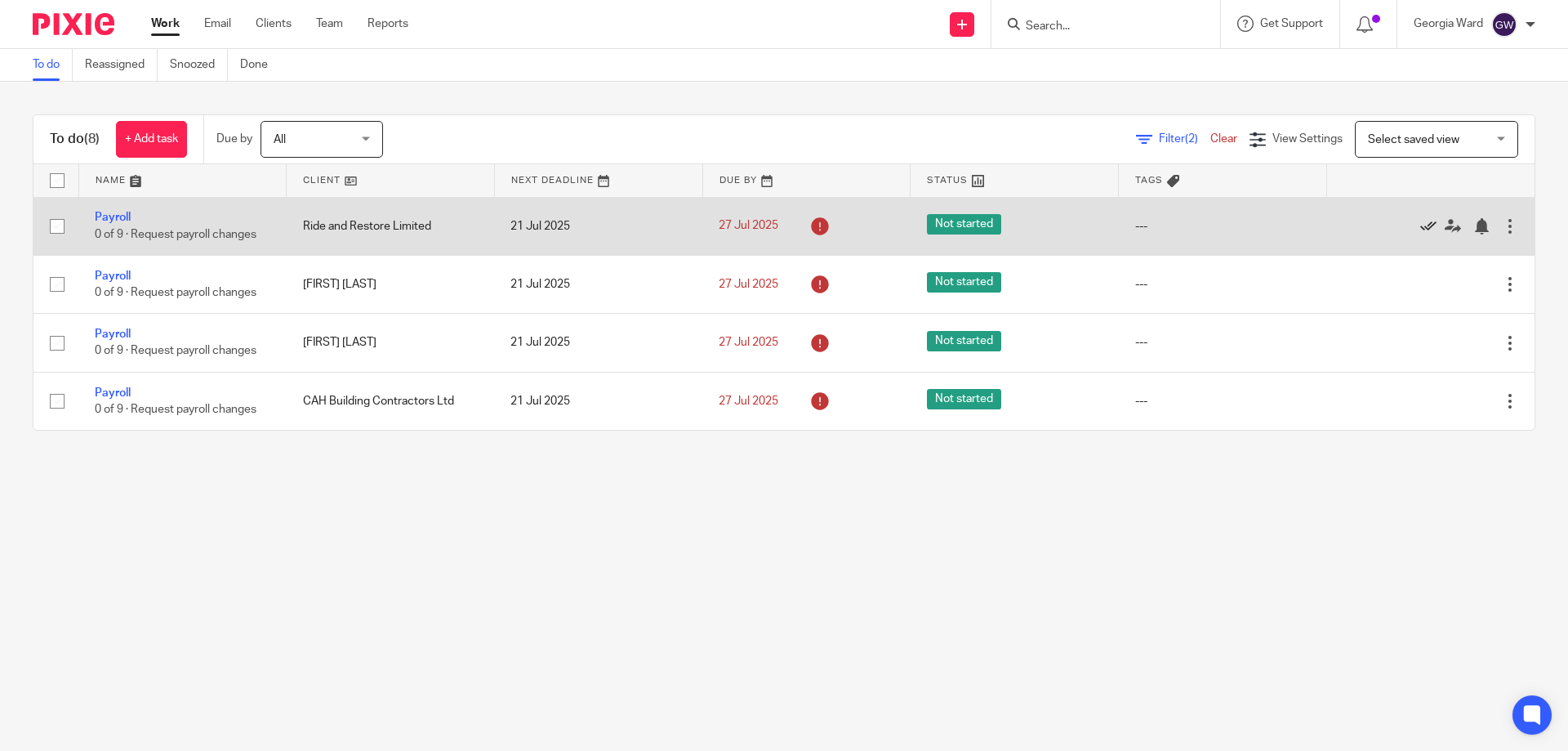 click at bounding box center [1428, 226] 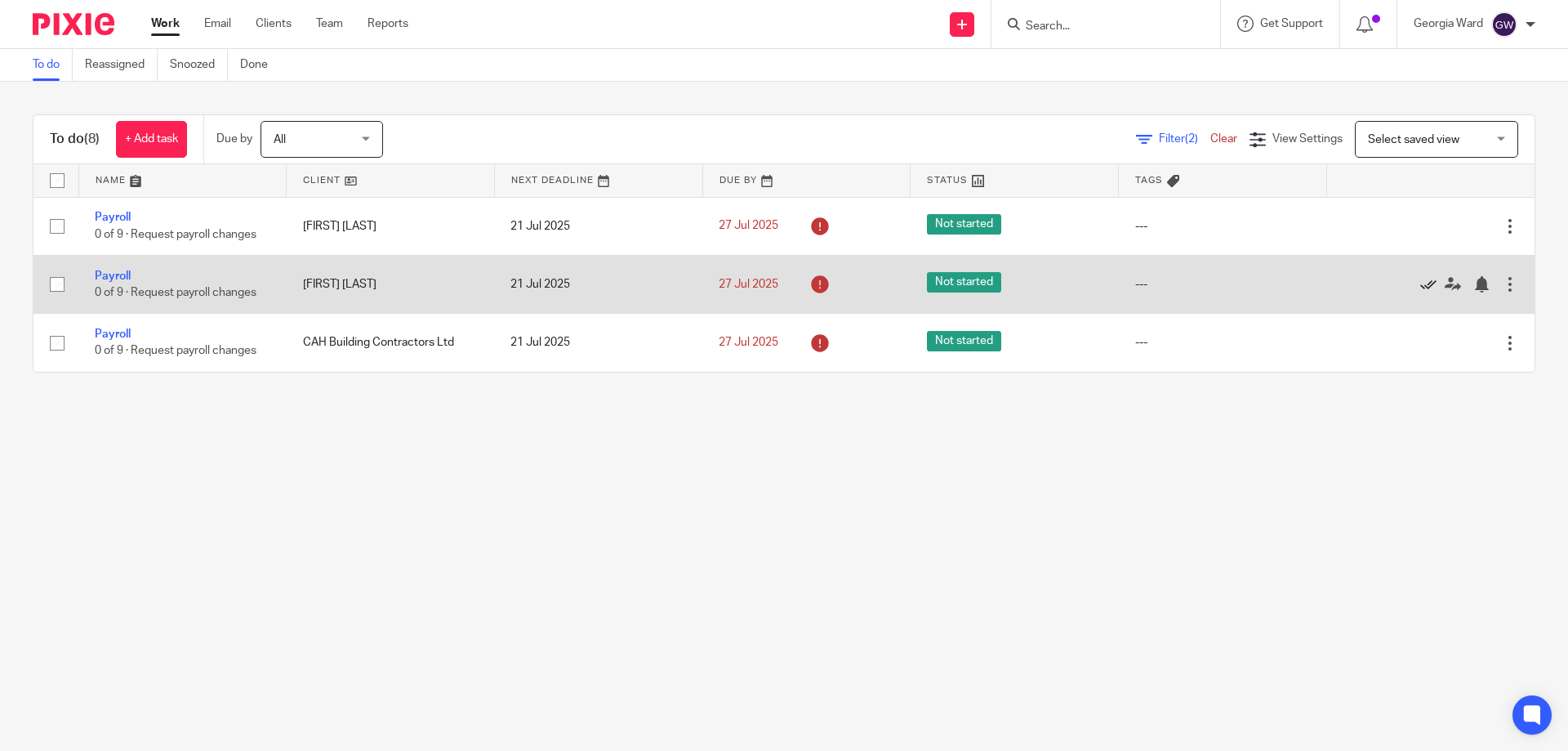click at bounding box center [1428, 284] 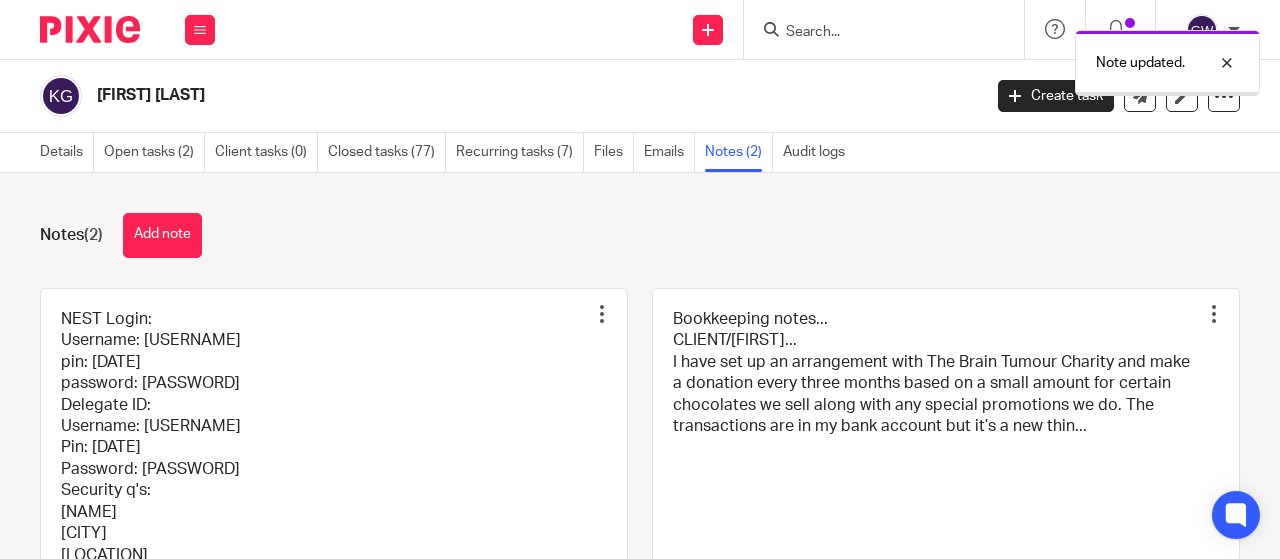 scroll, scrollTop: 0, scrollLeft: 0, axis: both 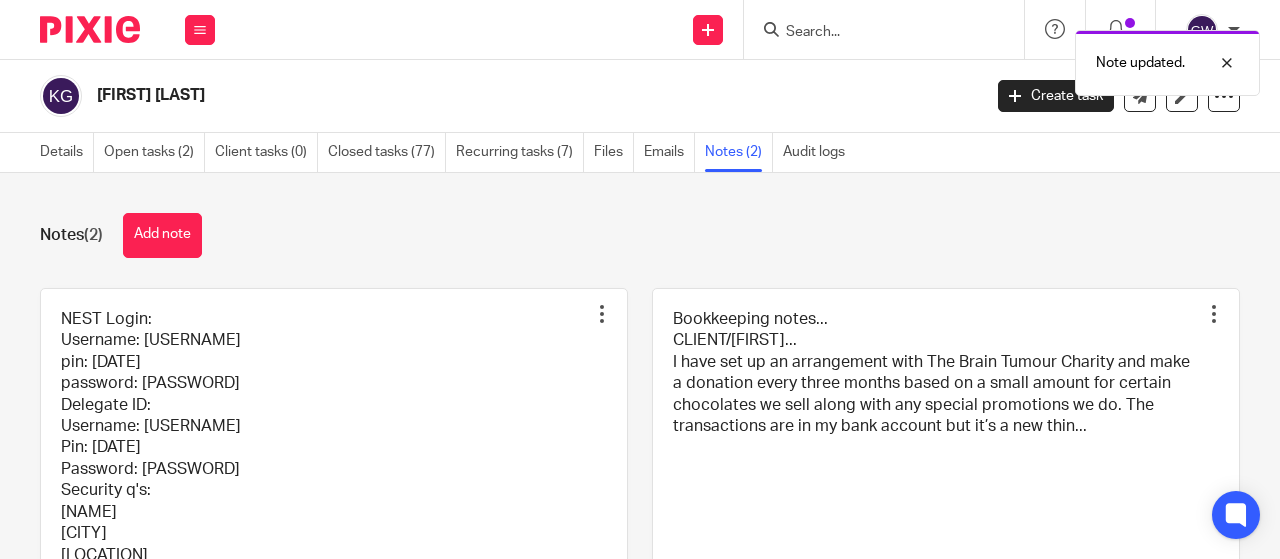 click on "Note updated." at bounding box center [950, 58] 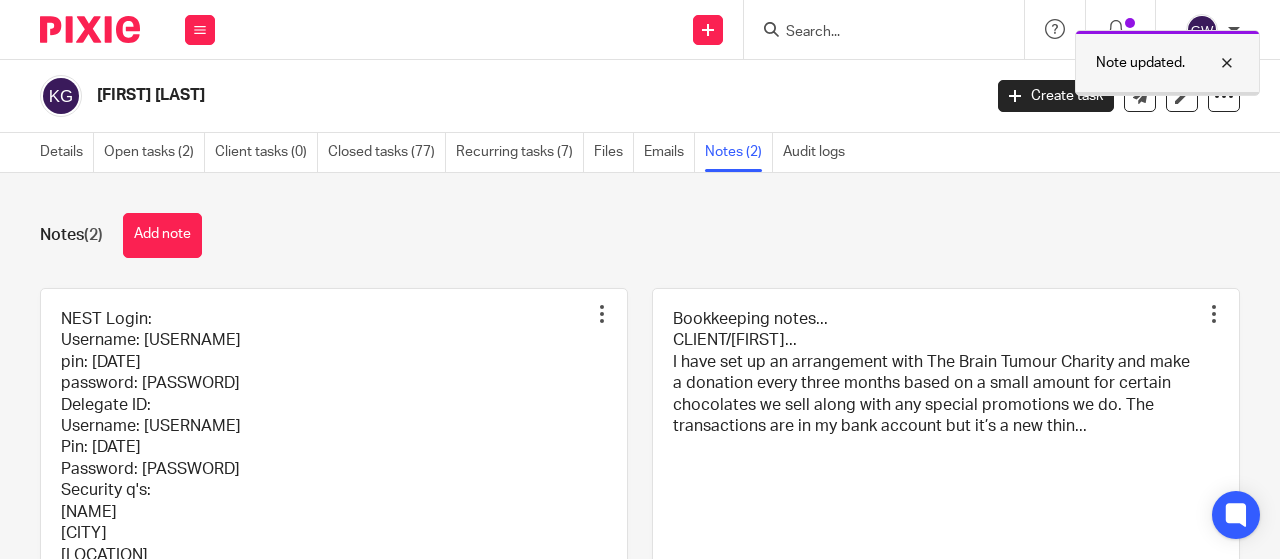 drag, startPoint x: 1235, startPoint y: 69, endPoint x: 1158, endPoint y: 65, distance: 77.10383 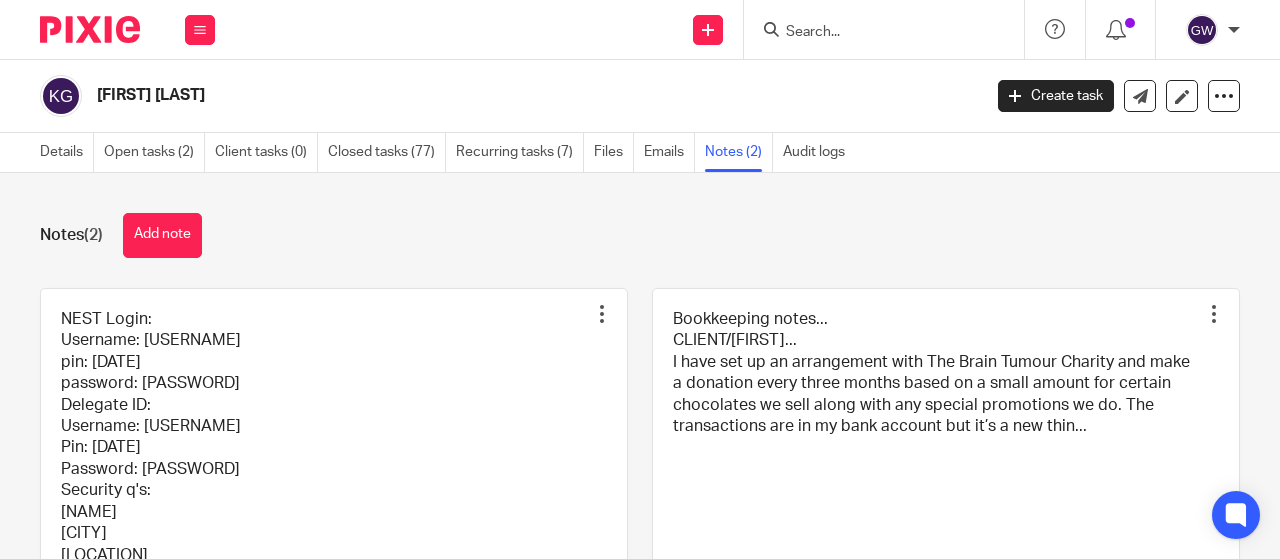 click at bounding box center (874, 33) 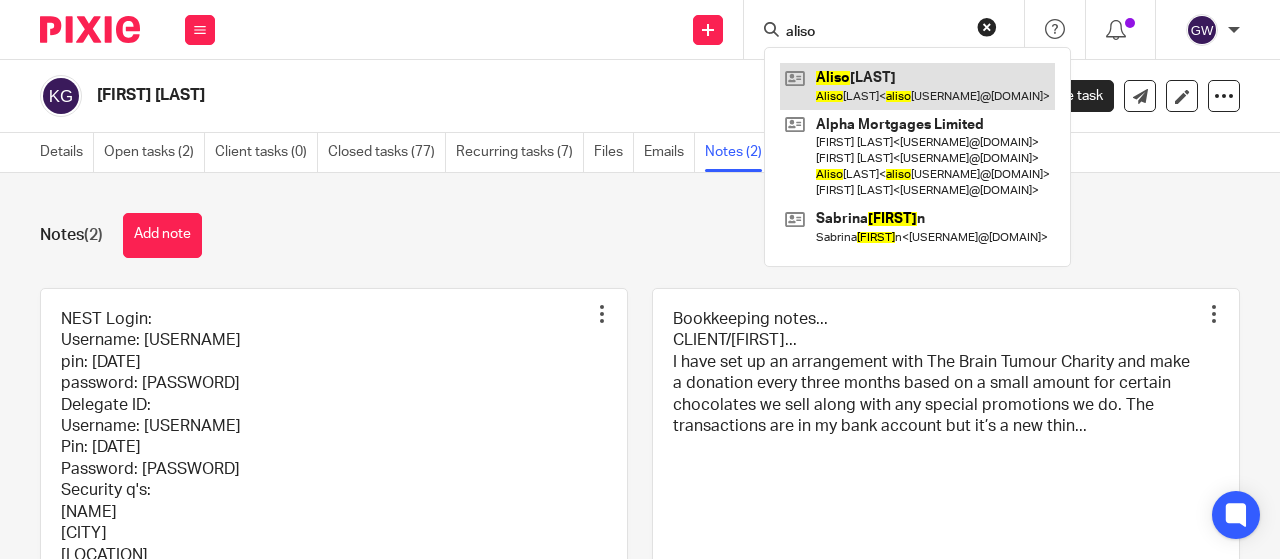 type on "aliso" 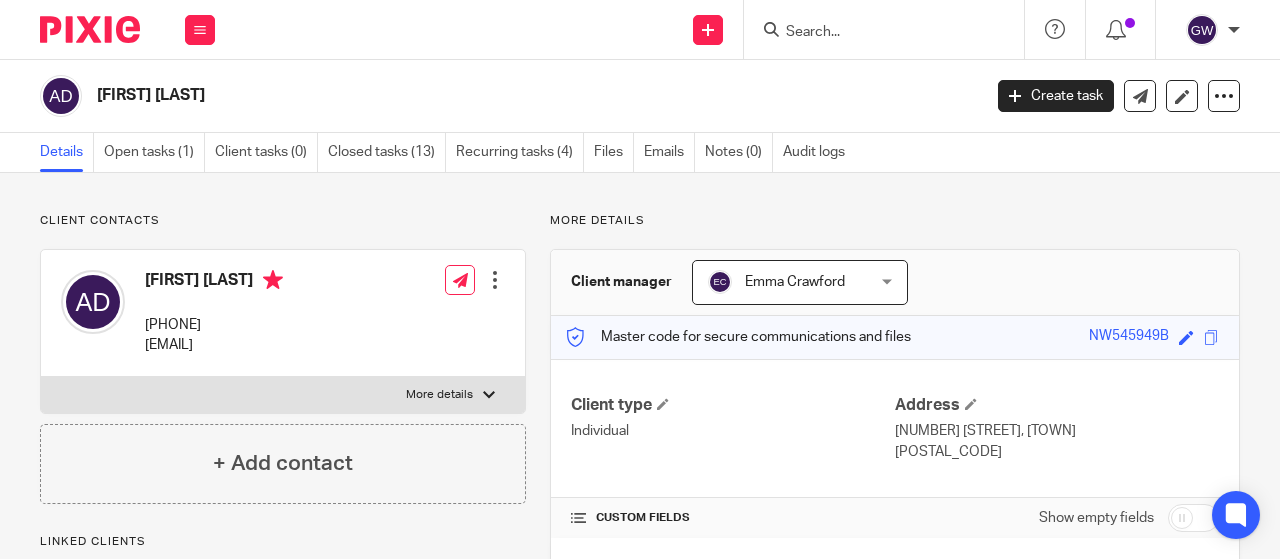 scroll, scrollTop: 0, scrollLeft: 0, axis: both 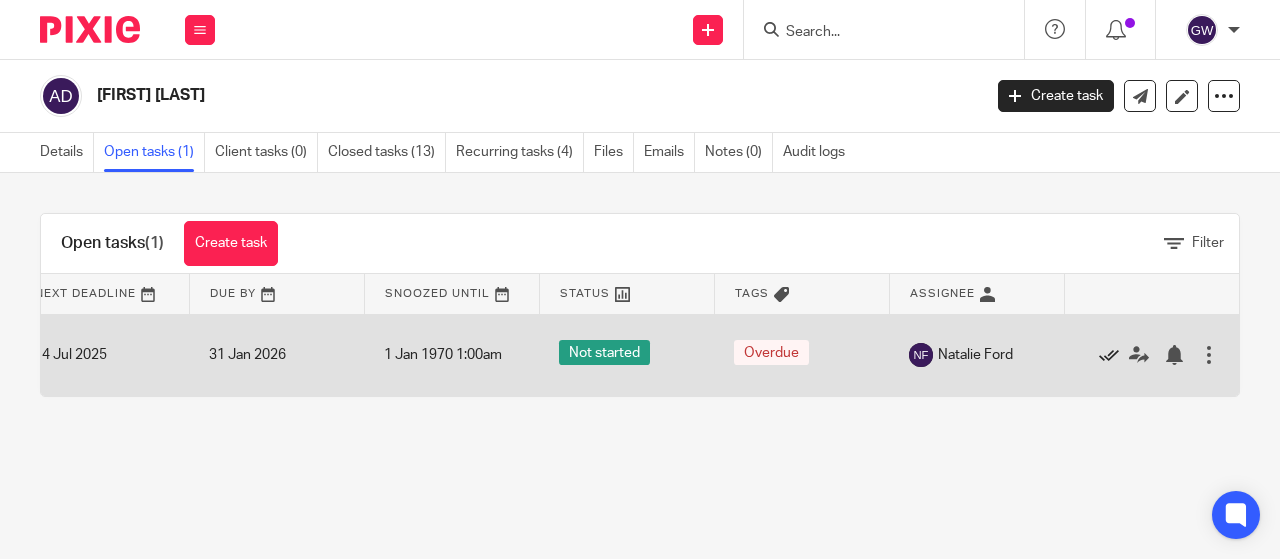 click at bounding box center (1109, 355) 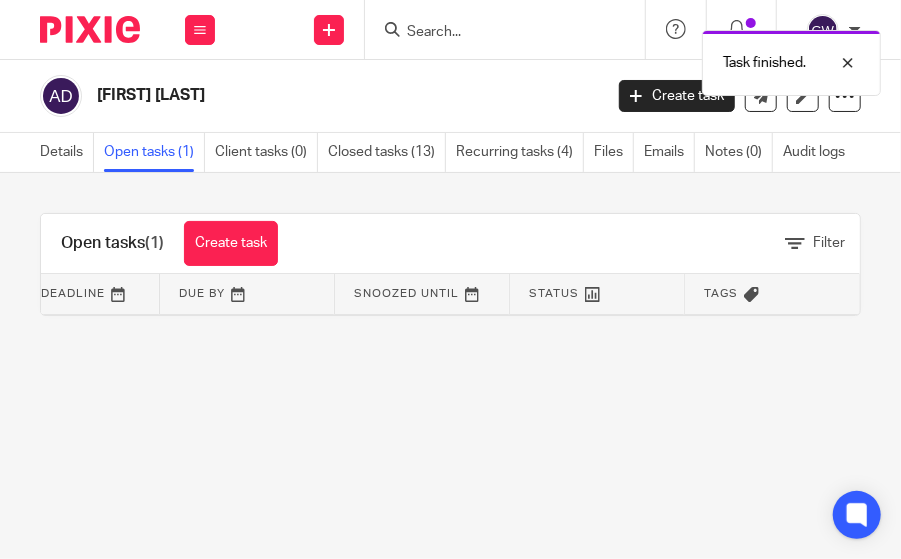 click on "Alison Darby
Create task
Update from Companies House
Export data
Merge
Archive client
Details
Open tasks (1)
Client tasks (0)
Closed tasks (13)
Recurring tasks (4)
Files
Emails
Notes (0)
Audit logs
Open tasks
(1)   Create task     Filter     Name     Next Deadline     Due By   Snoozed Until   Status   Tags     Assignee
Save new filter
Name this filter to make it easier to find later
Cancel
Save
Manage saved filters
These are the filters available in your workspace
Cancel" at bounding box center [450, 279] 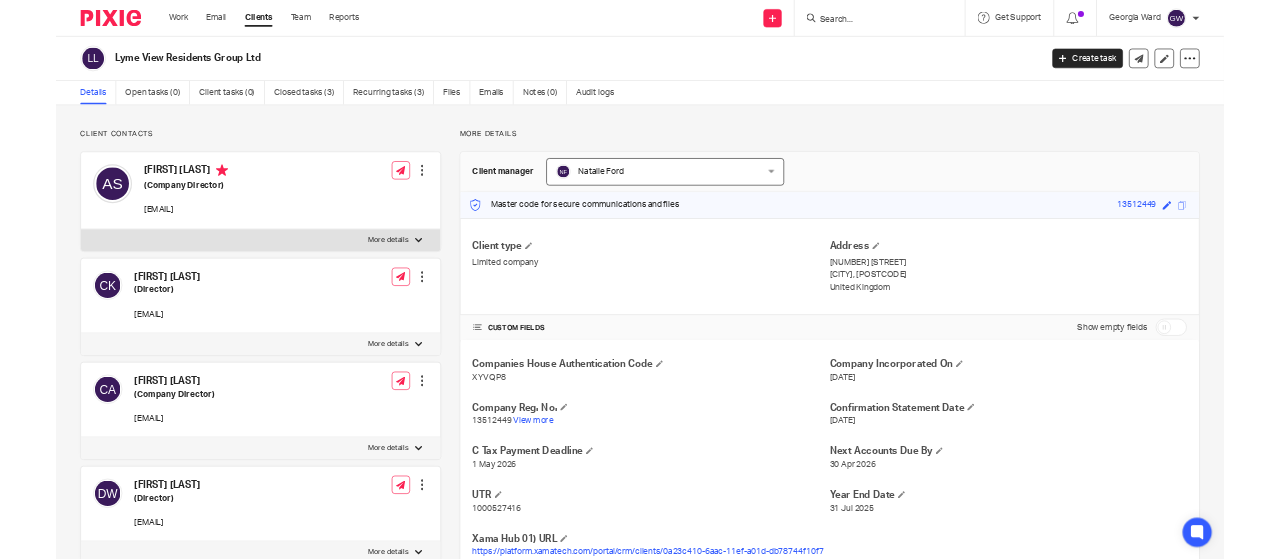 scroll, scrollTop: 0, scrollLeft: 0, axis: both 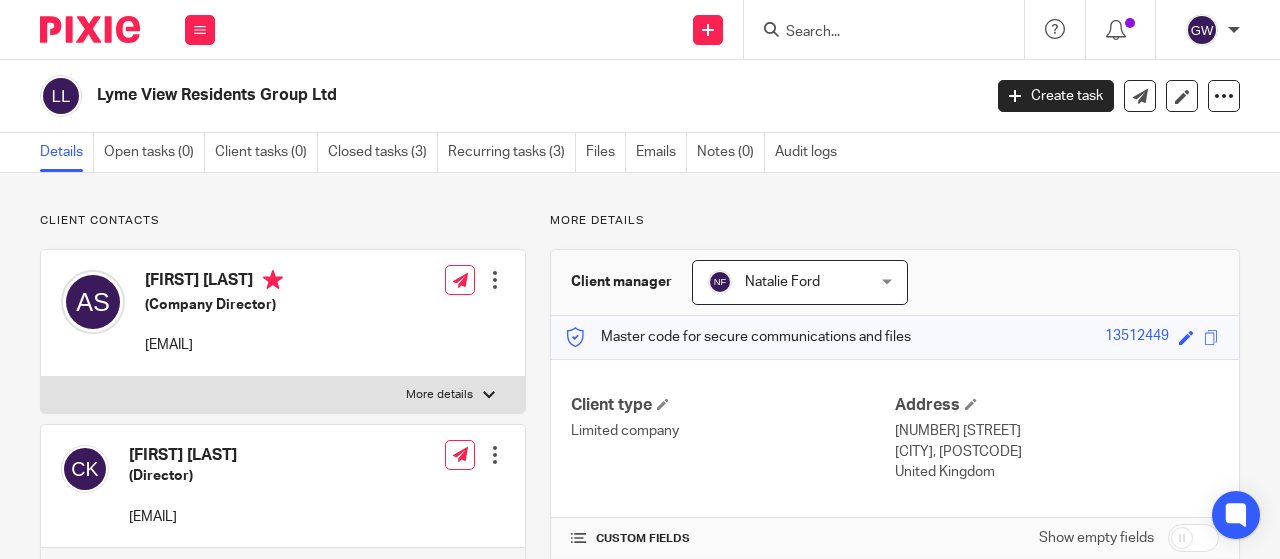 click at bounding box center (874, 33) 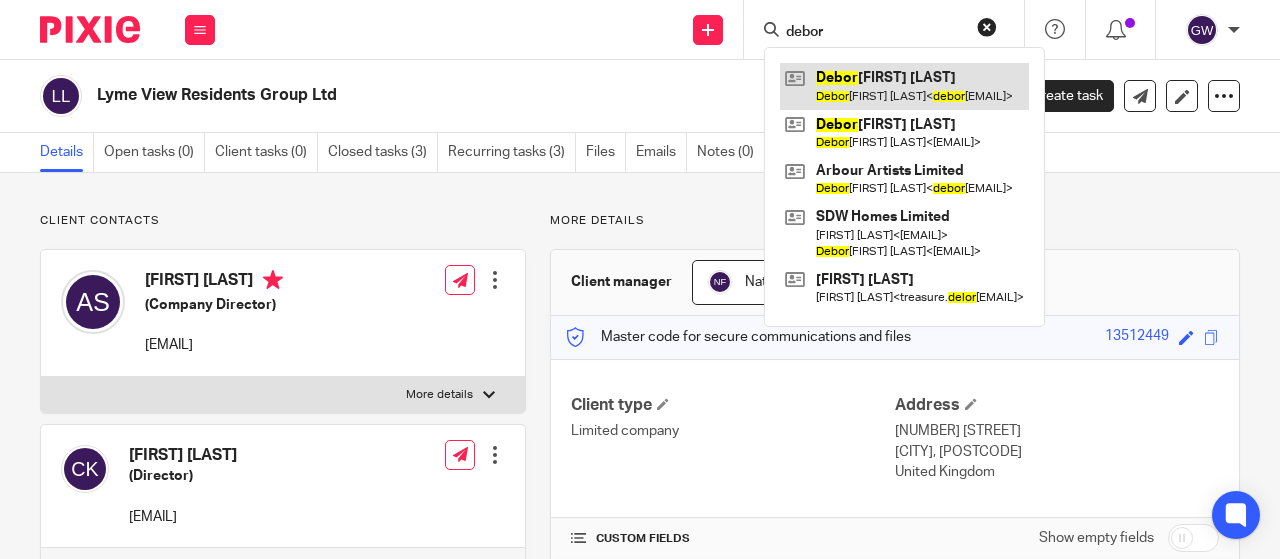 type on "debor" 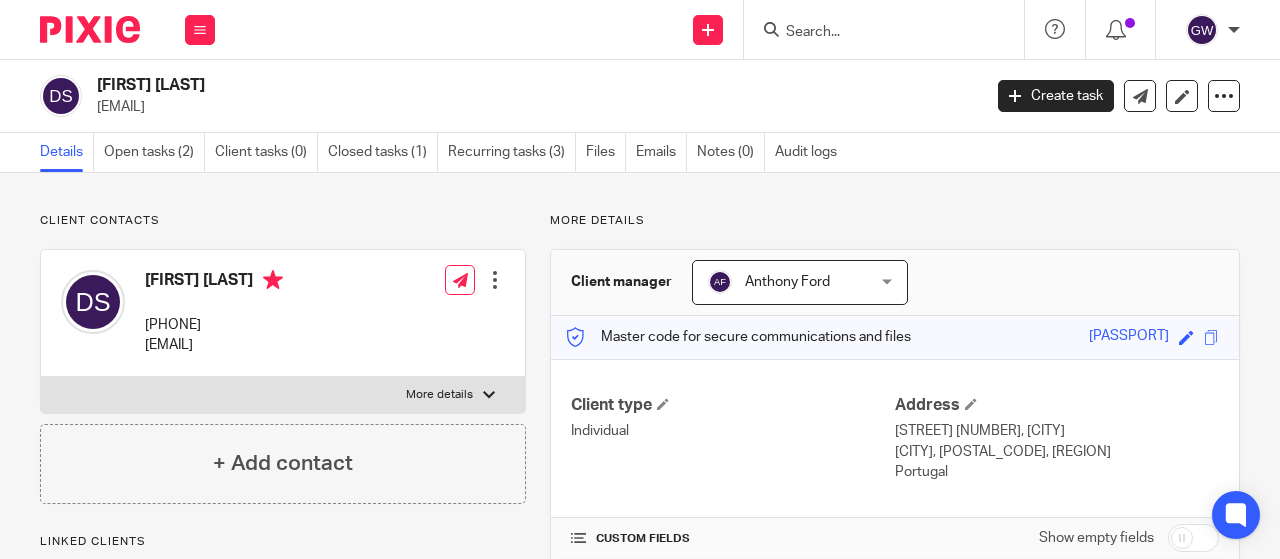 scroll, scrollTop: 0, scrollLeft: 0, axis: both 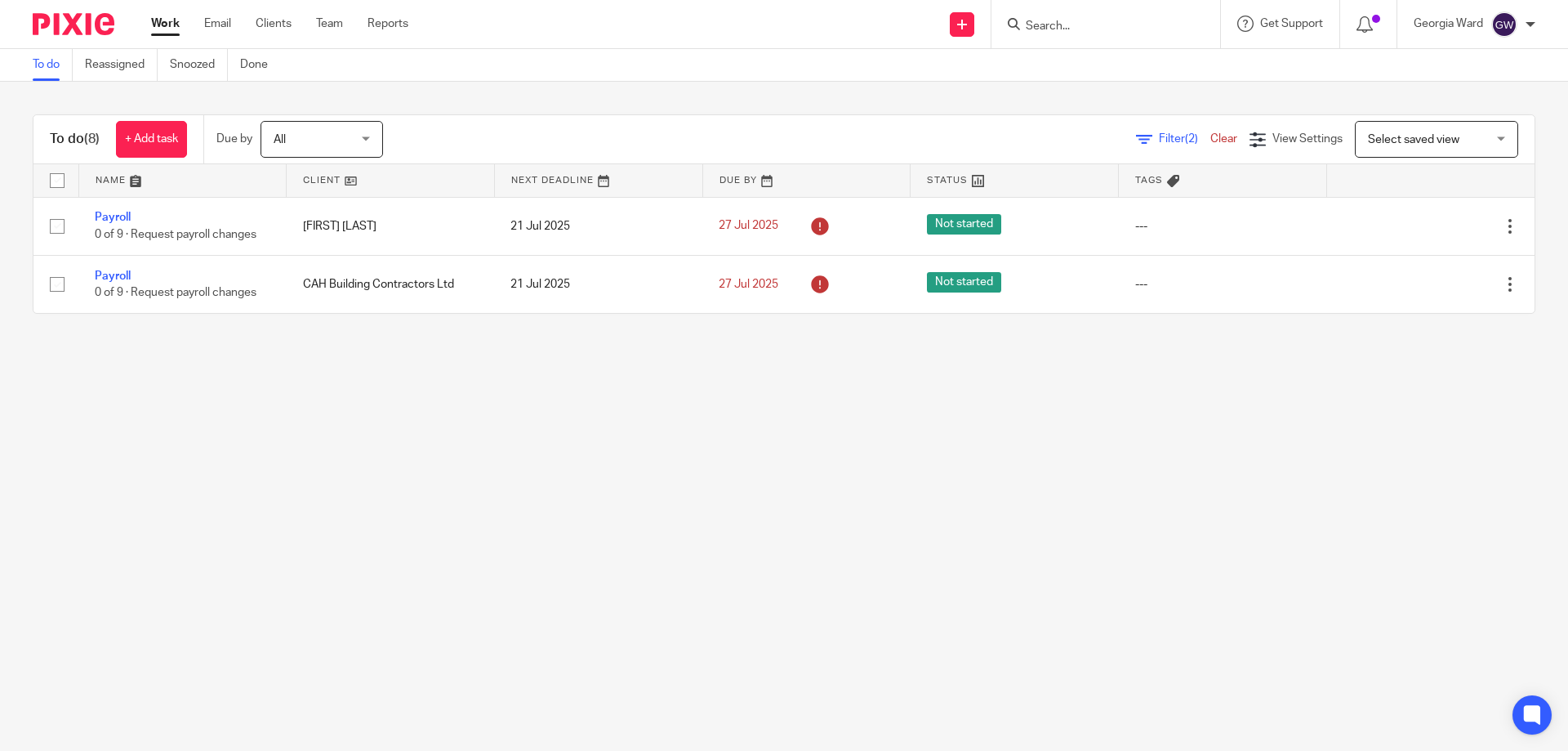 click at bounding box center (1098, 27) 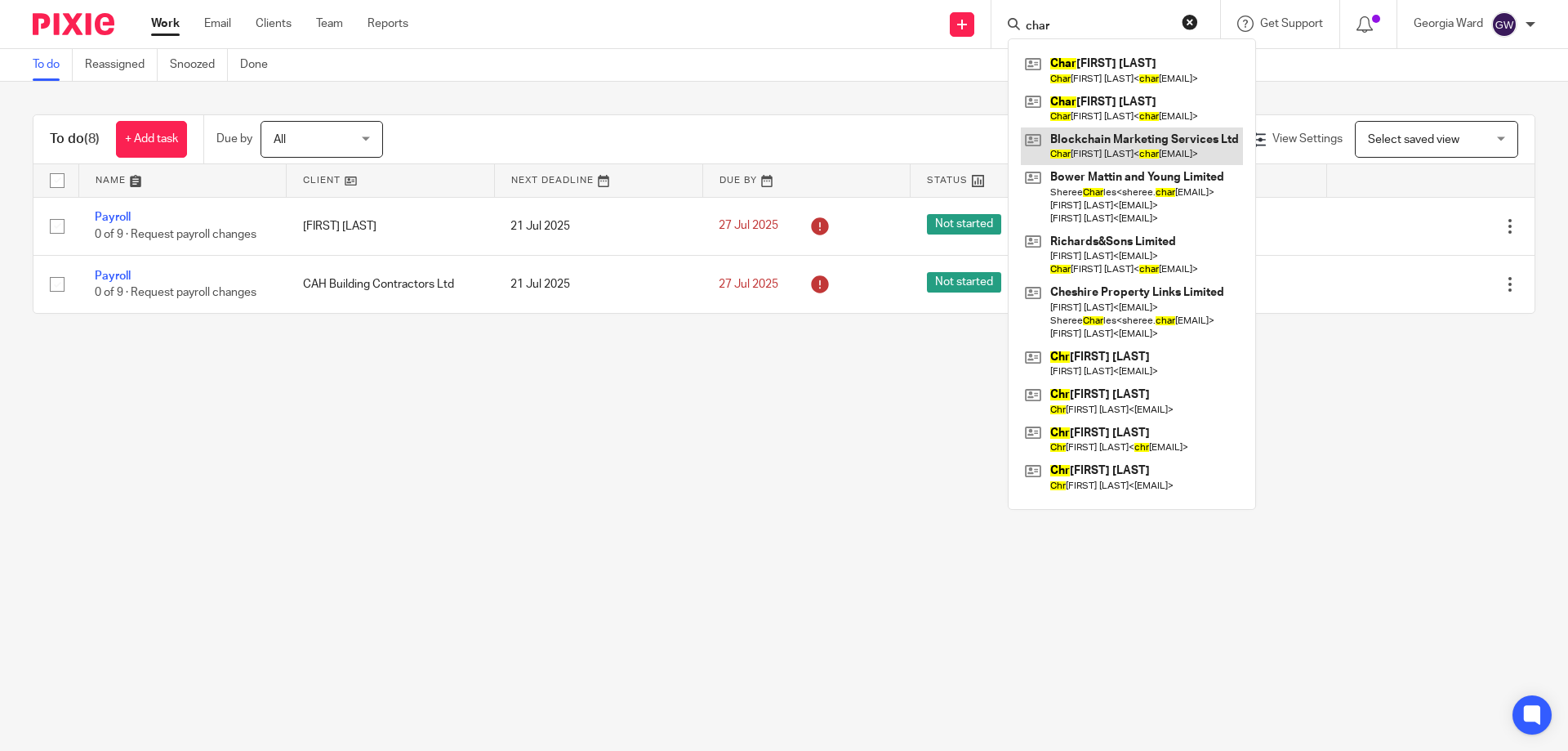 type on "char" 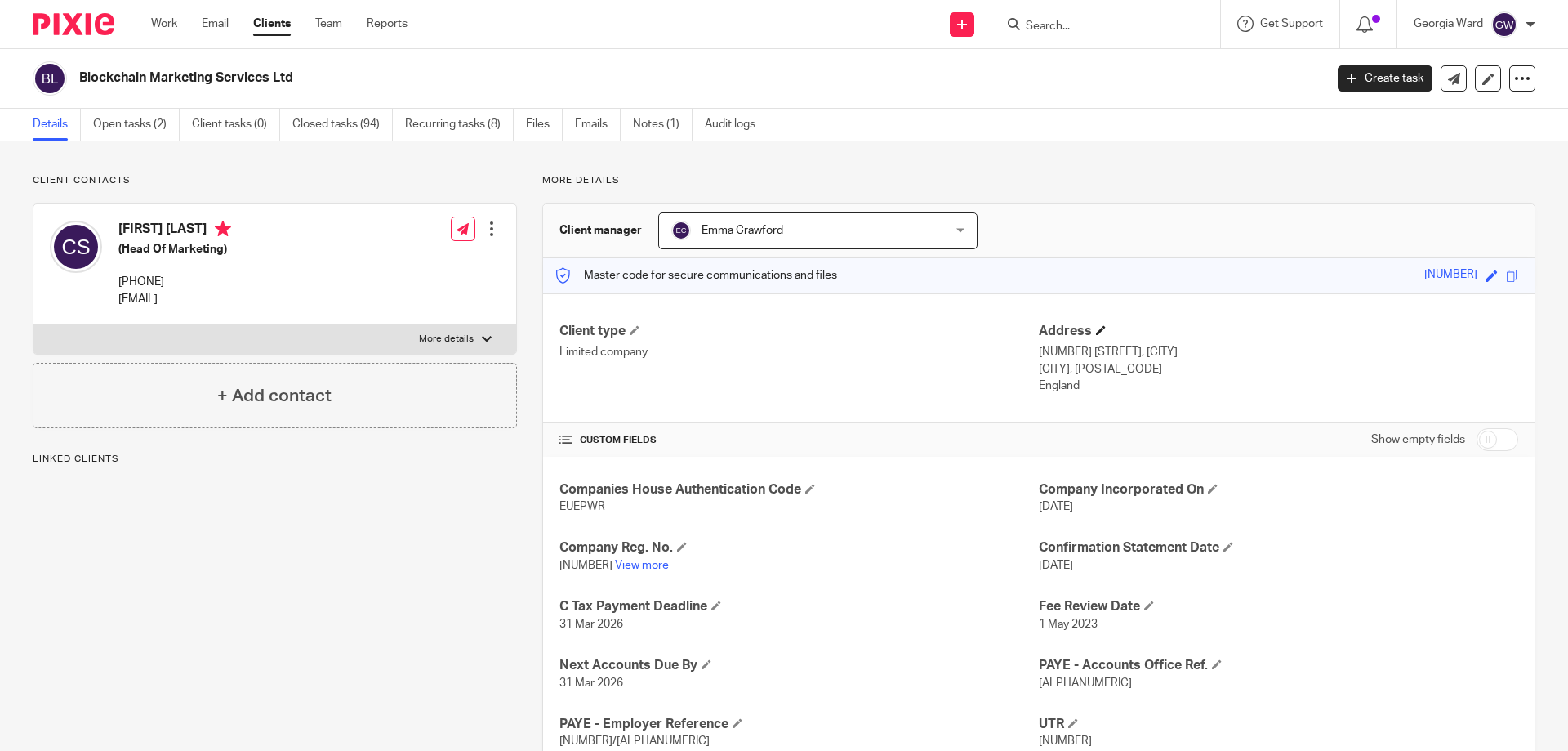 scroll, scrollTop: 0, scrollLeft: 0, axis: both 